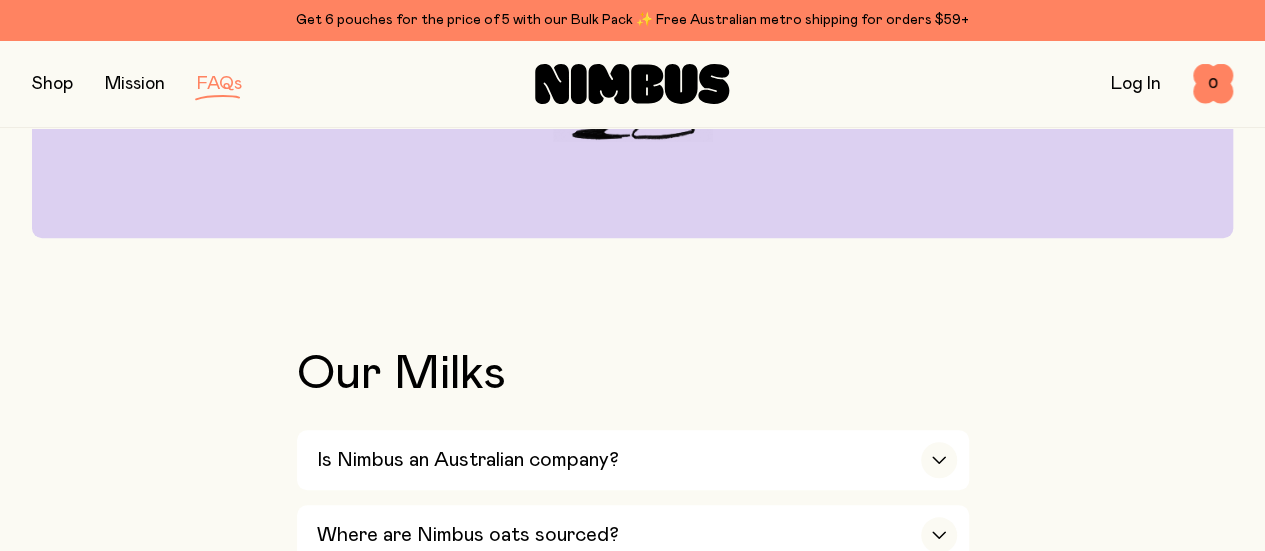 scroll, scrollTop: 488, scrollLeft: 0, axis: vertical 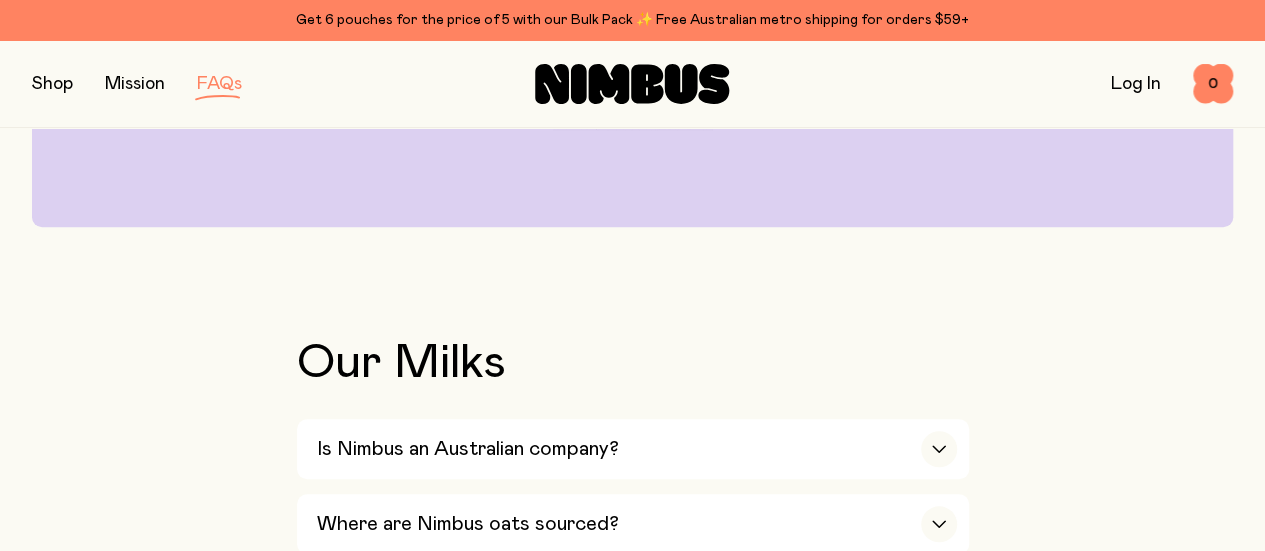 click on "Where are Nimbus soybeans sourced?" at bounding box center [637, 599] 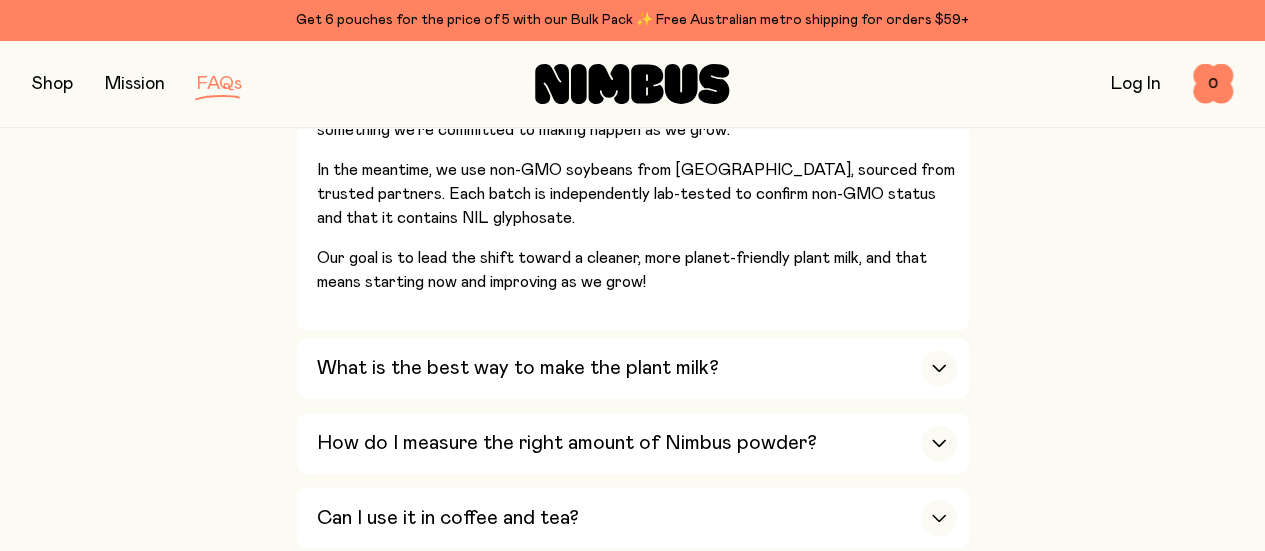 scroll, scrollTop: 1073, scrollLeft: 0, axis: vertical 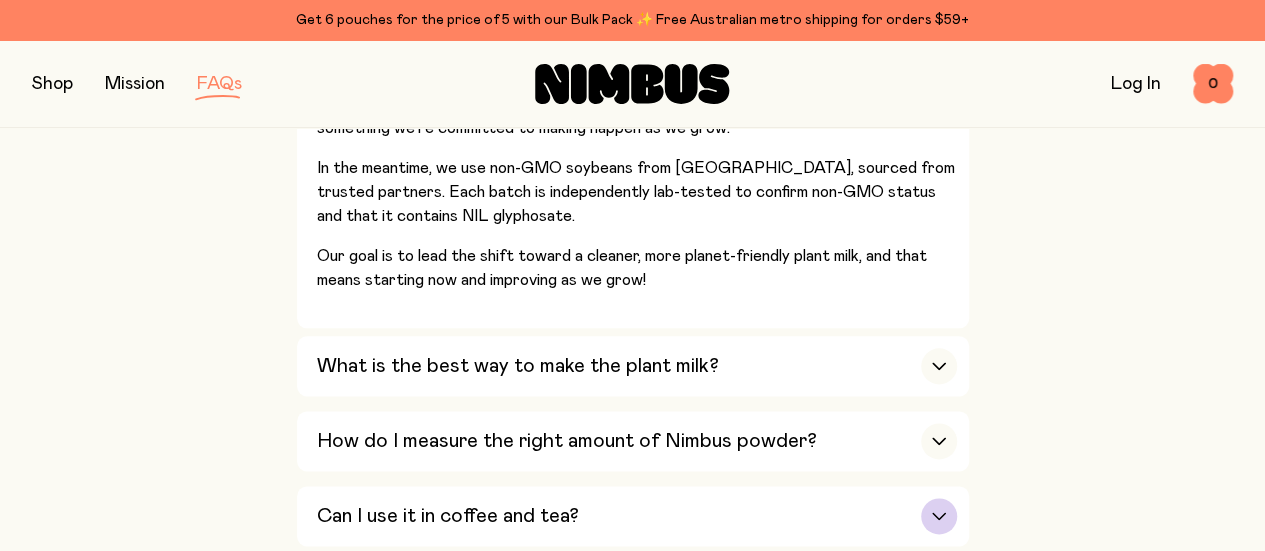 click 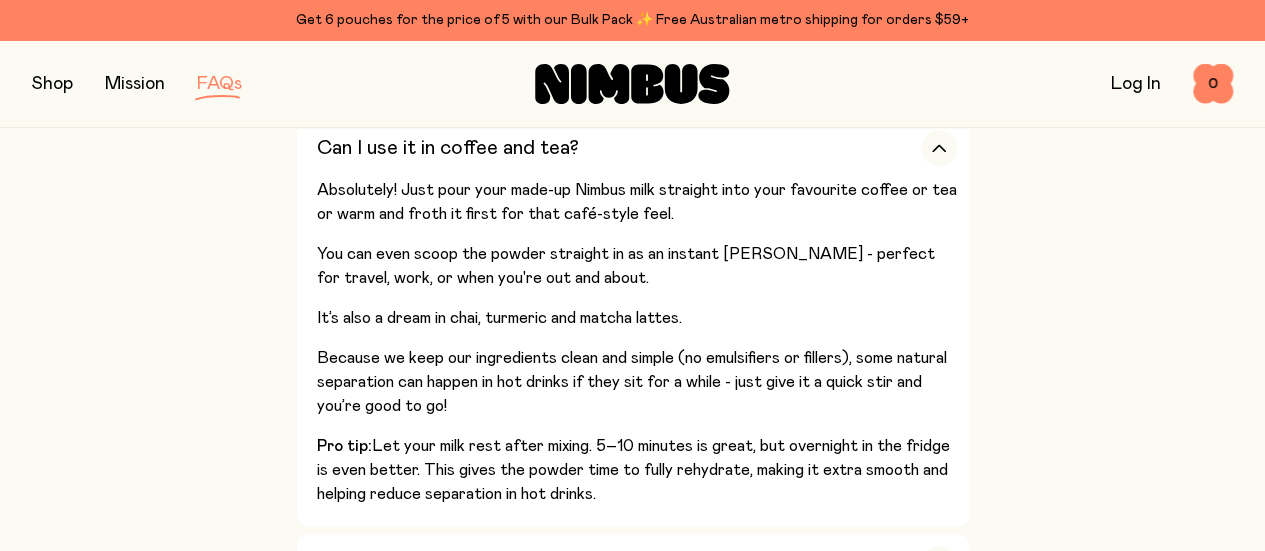 scroll, scrollTop: 1257, scrollLeft: 0, axis: vertical 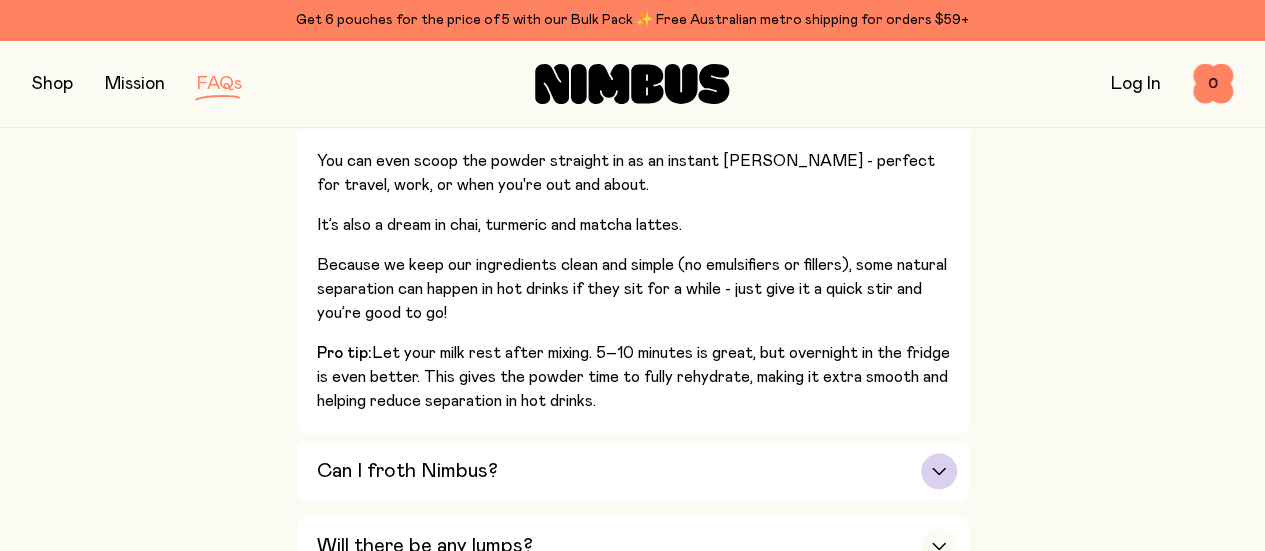 click at bounding box center (939, 471) 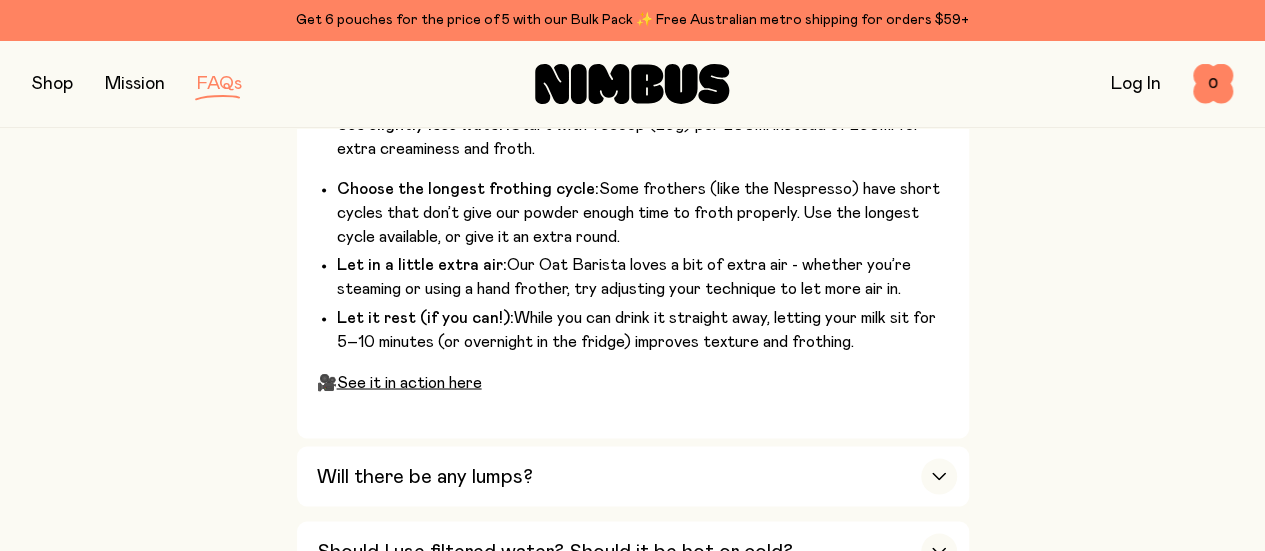 scroll, scrollTop: 1553, scrollLeft: 0, axis: vertical 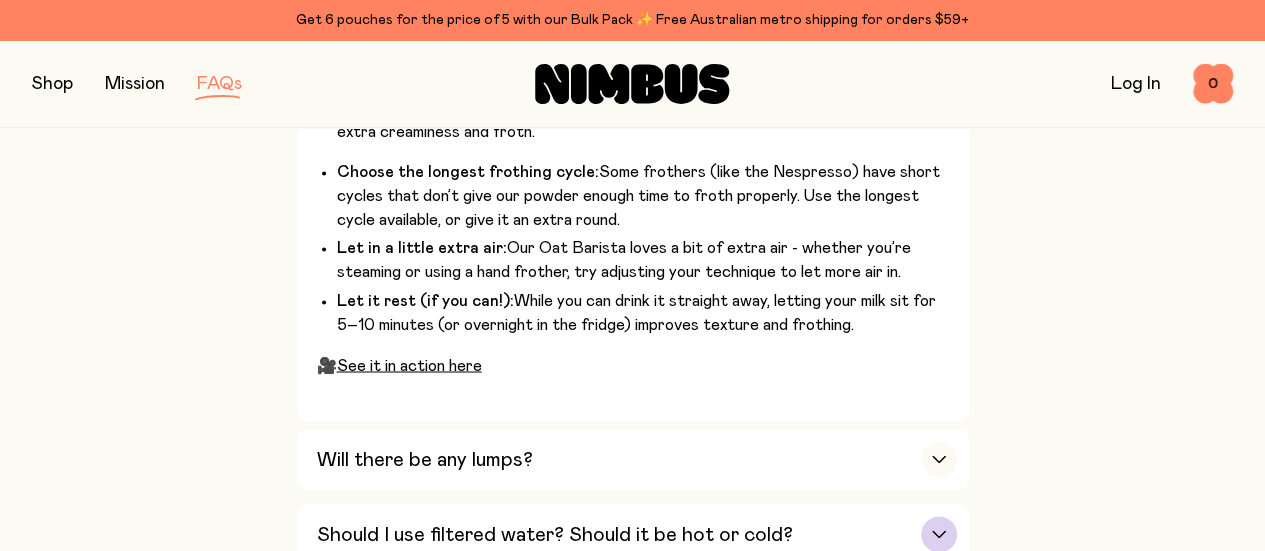 click at bounding box center (939, 534) 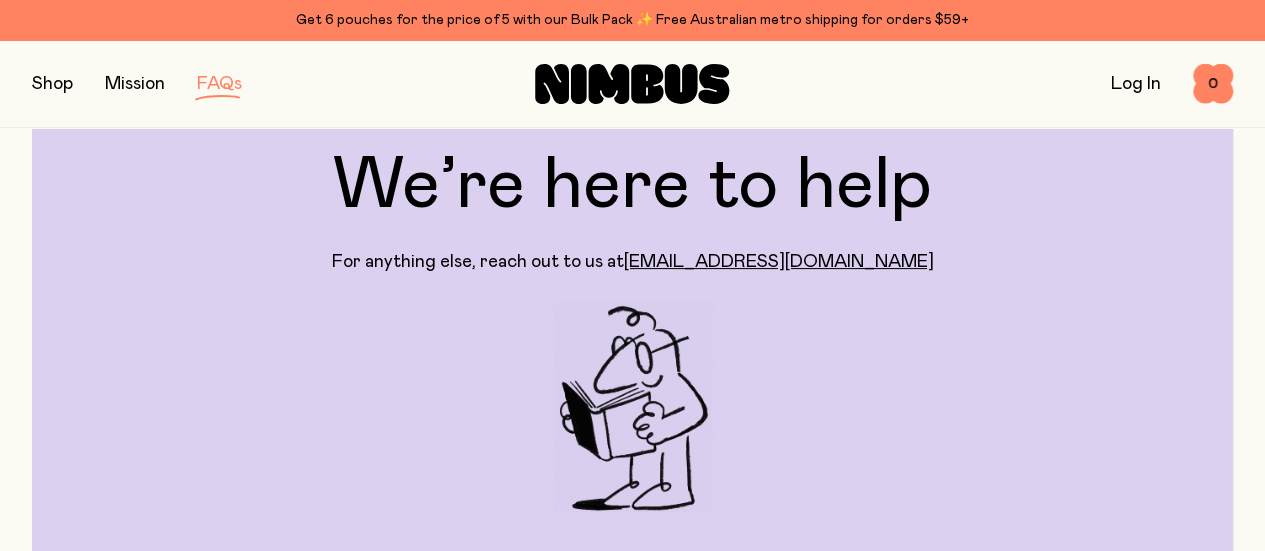 scroll, scrollTop: 0, scrollLeft: 0, axis: both 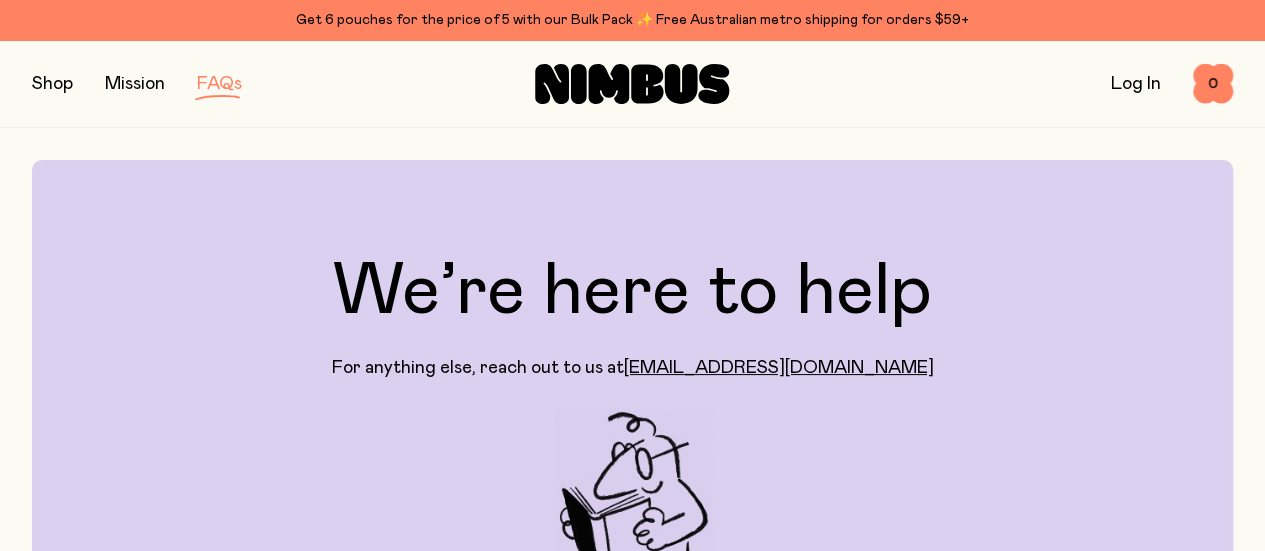 click at bounding box center (52, 84) 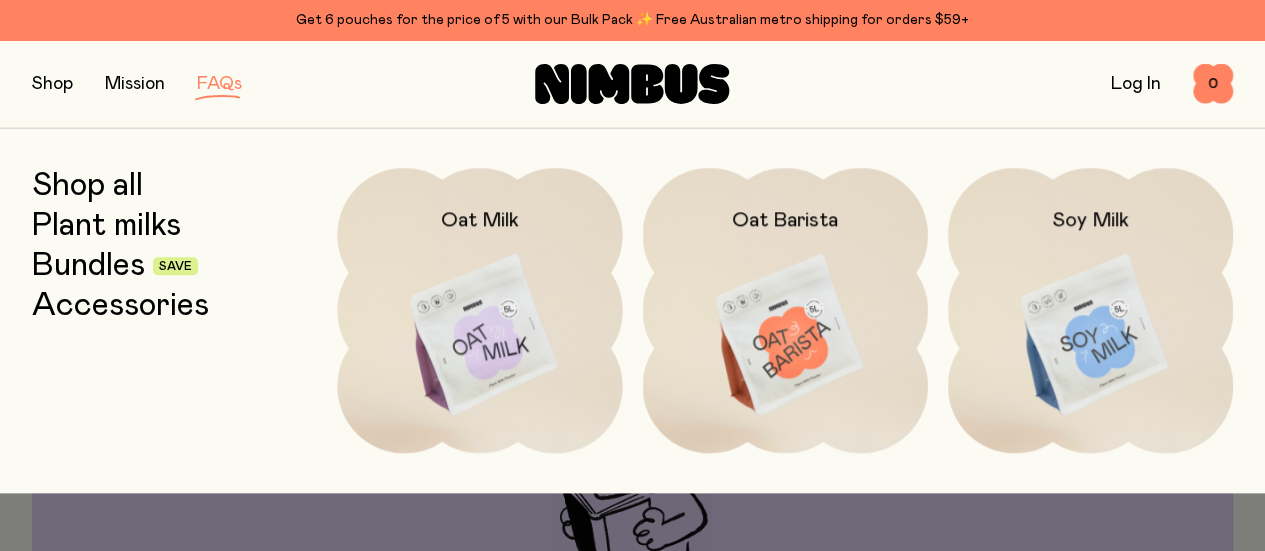 click at bounding box center [1090, 335] 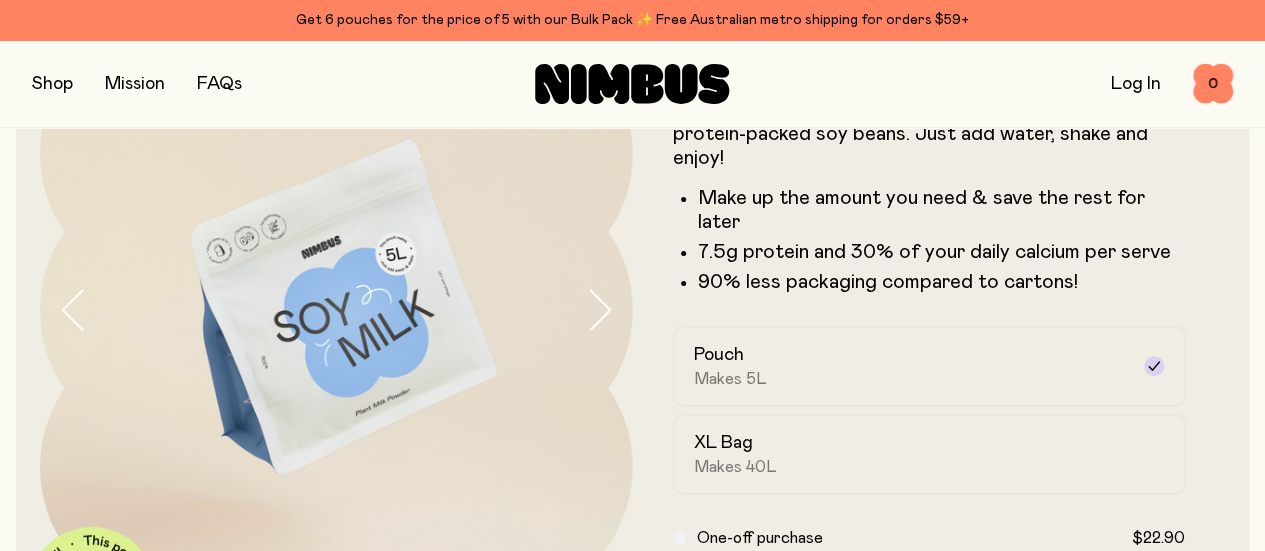scroll, scrollTop: 102, scrollLeft: 0, axis: vertical 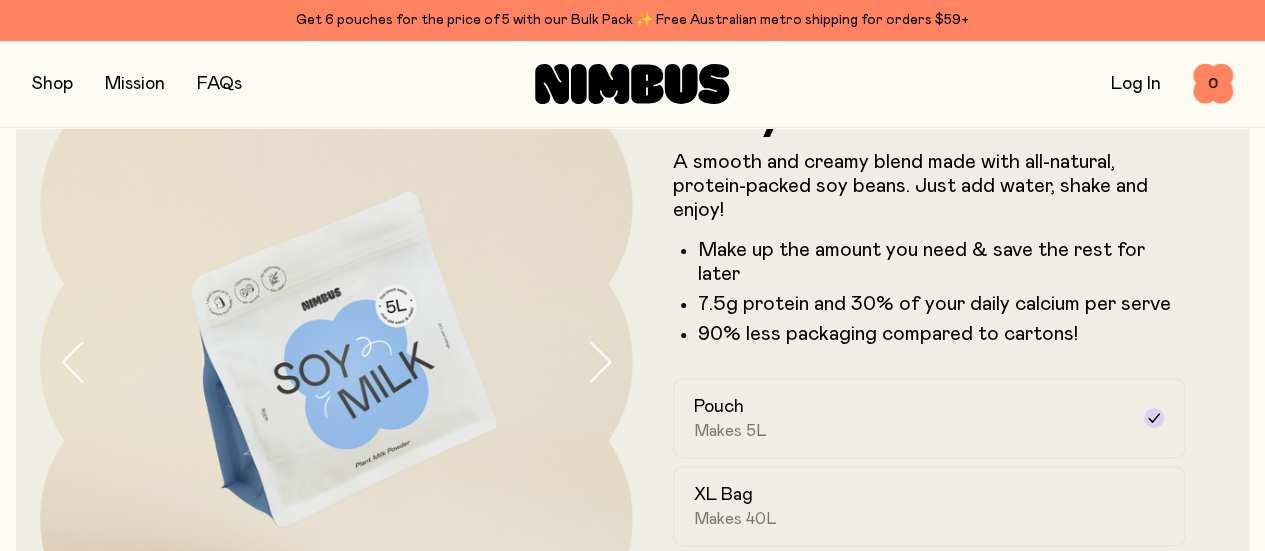 click at bounding box center [52, 84] 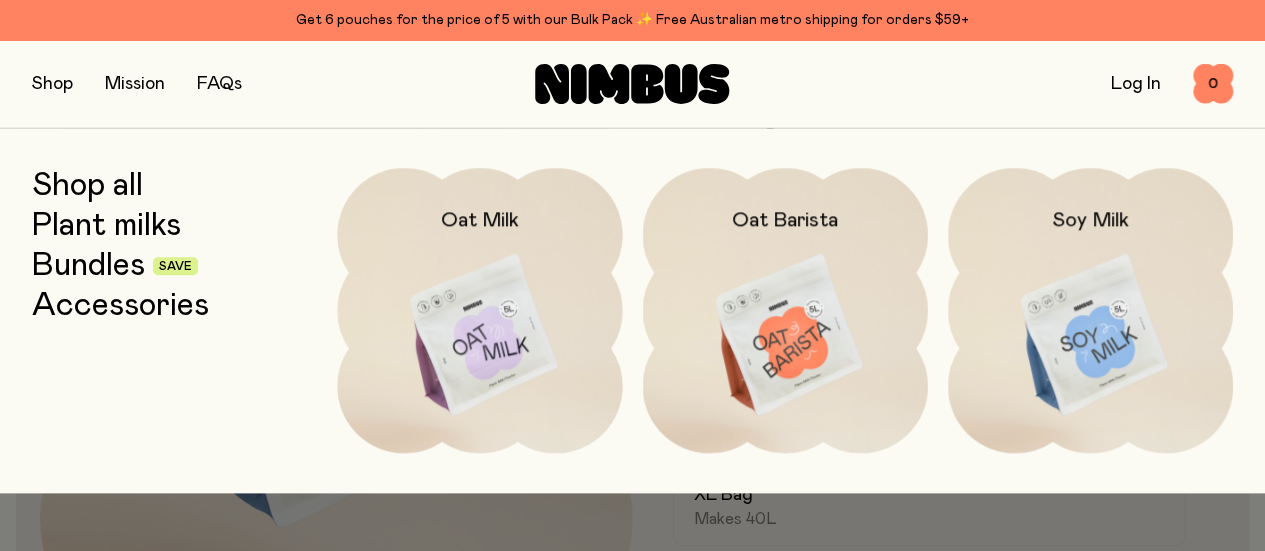click on "Bundles" at bounding box center (88, 266) 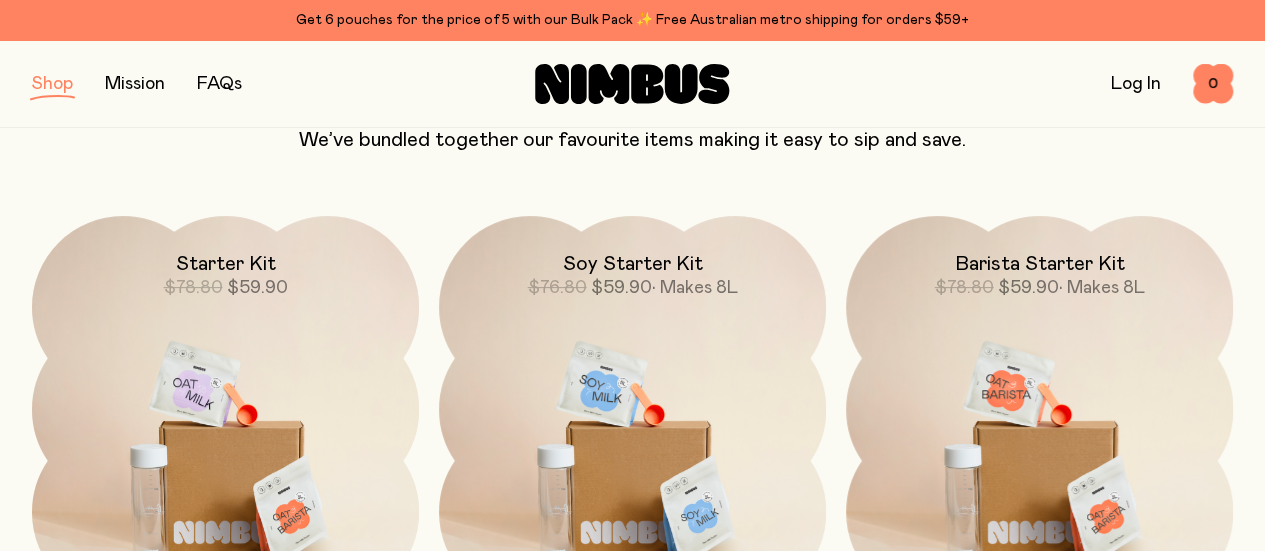 scroll, scrollTop: 209, scrollLeft: 0, axis: vertical 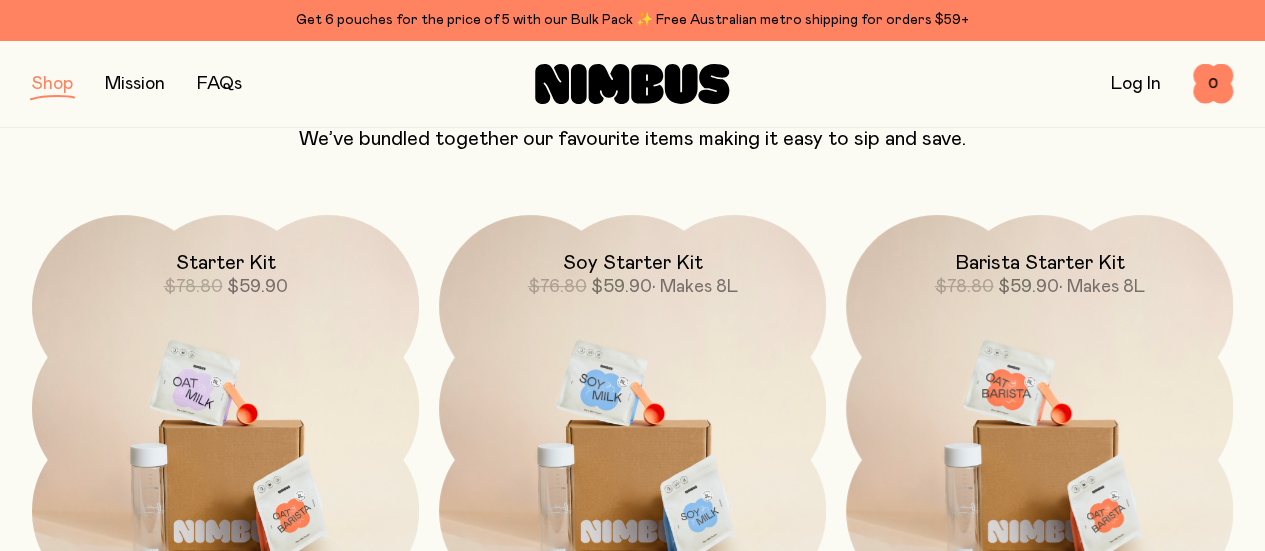 click on "Starter Kit $78.80   $59.90 Soy Starter Kit $76.80   $59.90  • Makes 8L Barista Starter Kit $78.80   $59.90  • Makes 8L Oat Milk Bulk Pack $137.40   $109  • Makes 30L Soy Milk Bulk Pack $137.40   $109  • Makes 30L Oat Barista Bulk Pack $143.40   $119  • Makes 30L Mini Bulk Packs From  $63.50  • Makes 15L" at bounding box center [632, 851] 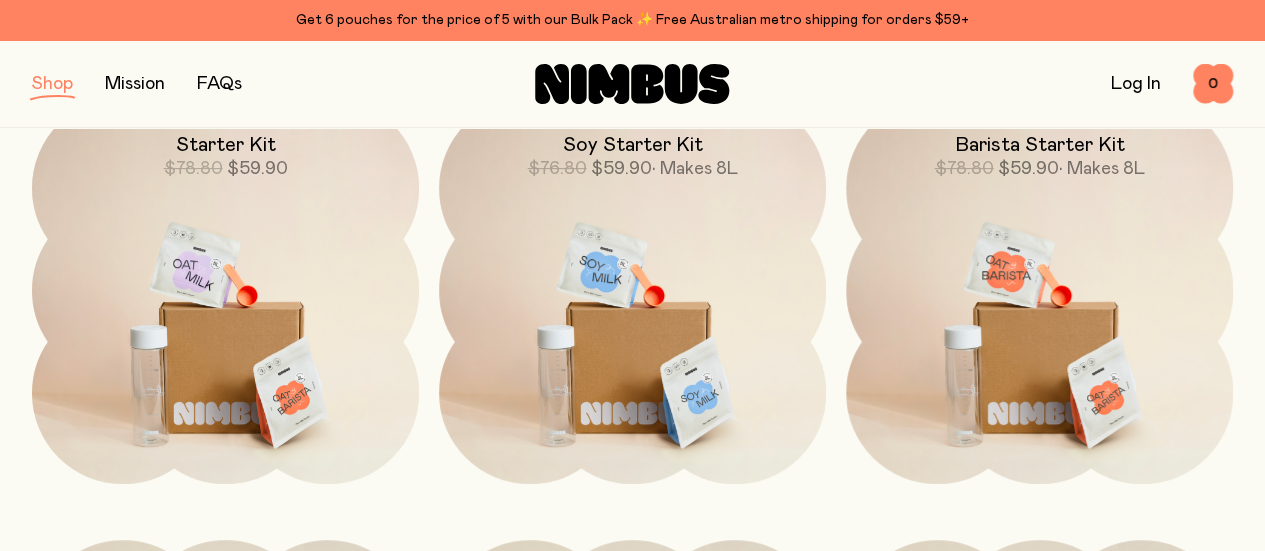 scroll, scrollTop: 316, scrollLeft: 0, axis: vertical 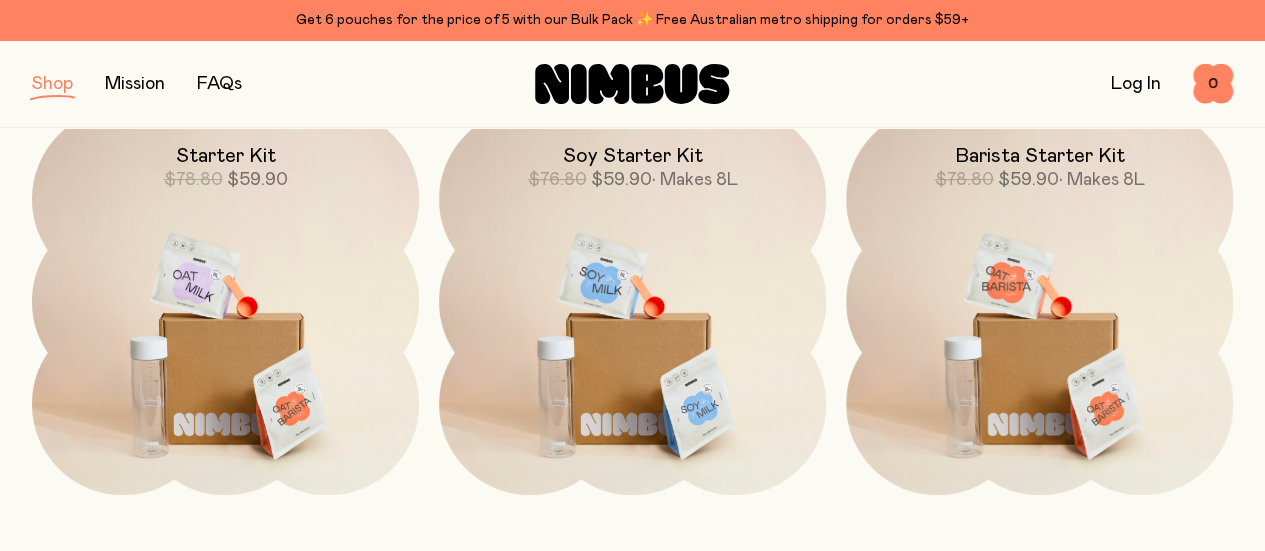 click at bounding box center (632, 335) 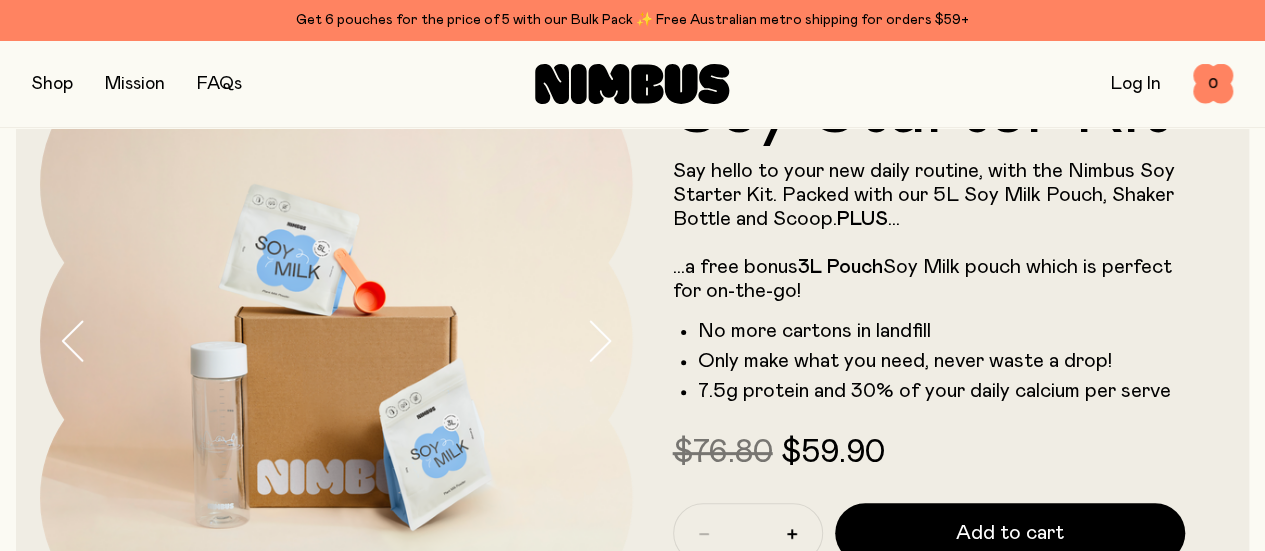 scroll, scrollTop: 0, scrollLeft: 0, axis: both 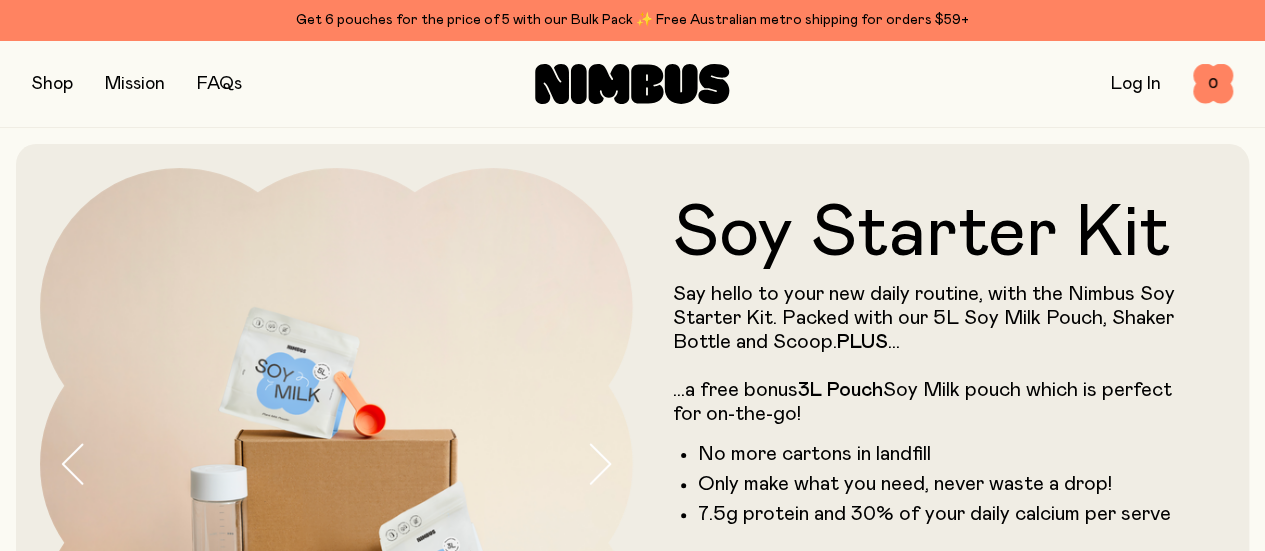 click on "Log In" at bounding box center (1136, 84) 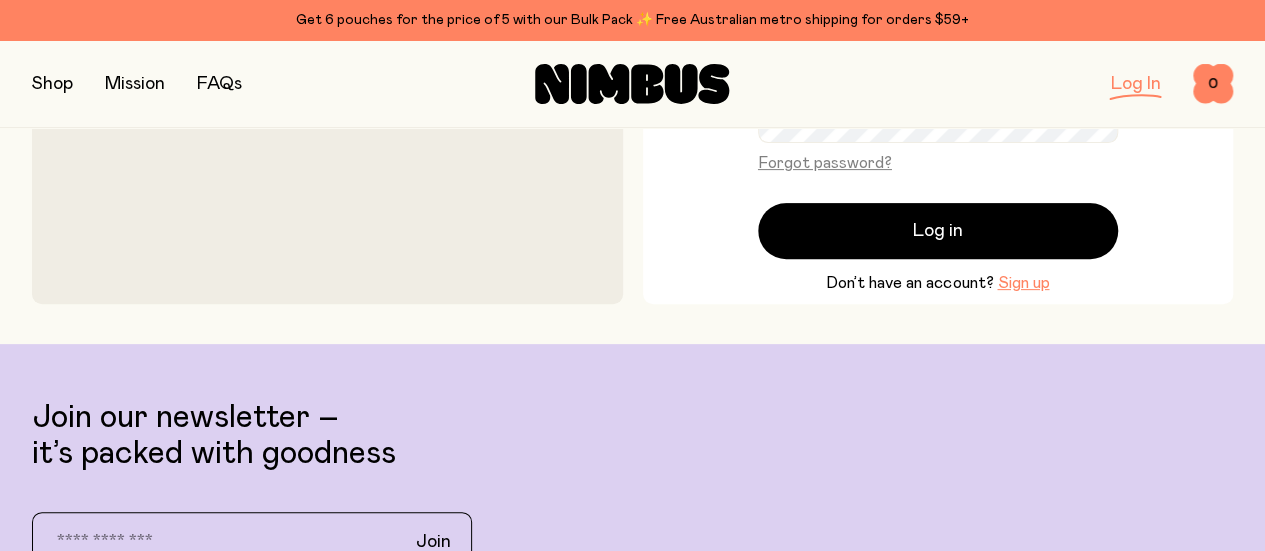 scroll, scrollTop: 226, scrollLeft: 0, axis: vertical 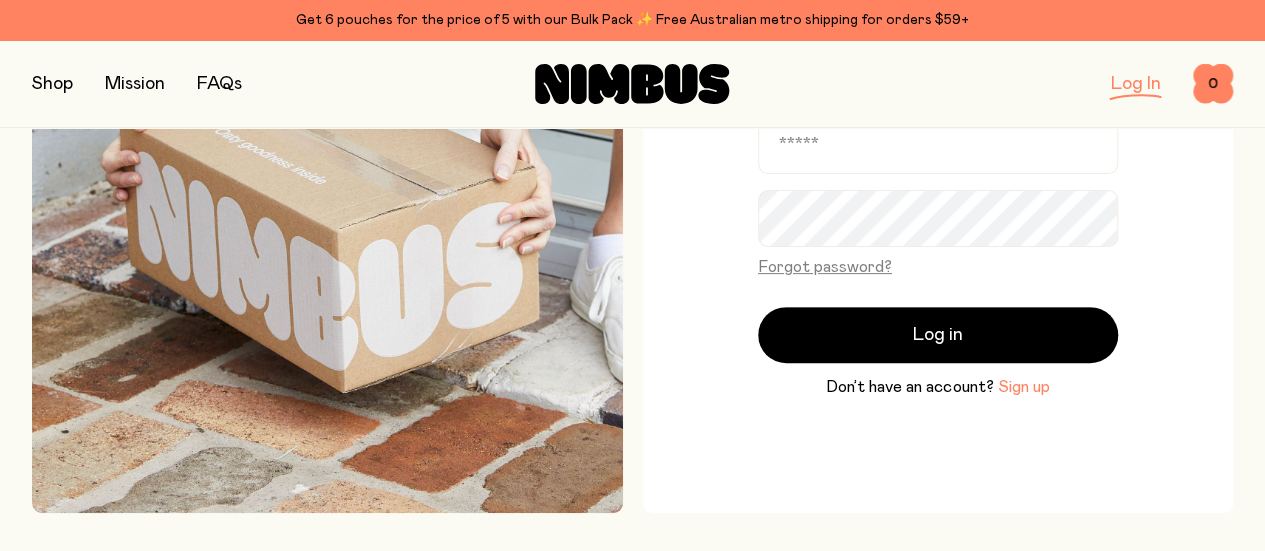 click on "Sign up" at bounding box center [1023, 387] 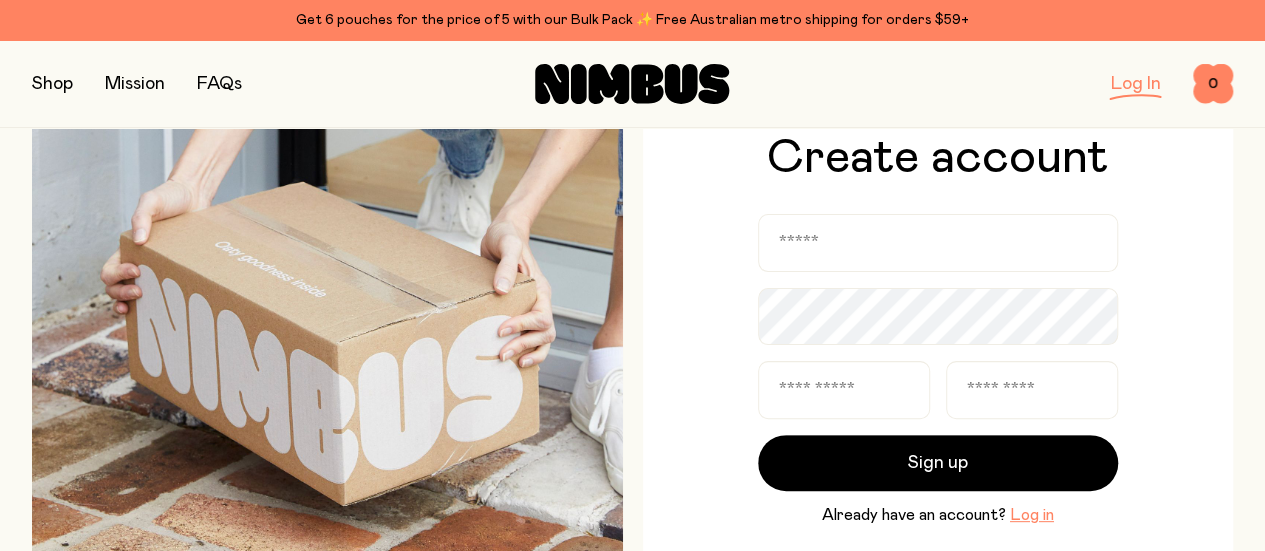 scroll, scrollTop: 104, scrollLeft: 0, axis: vertical 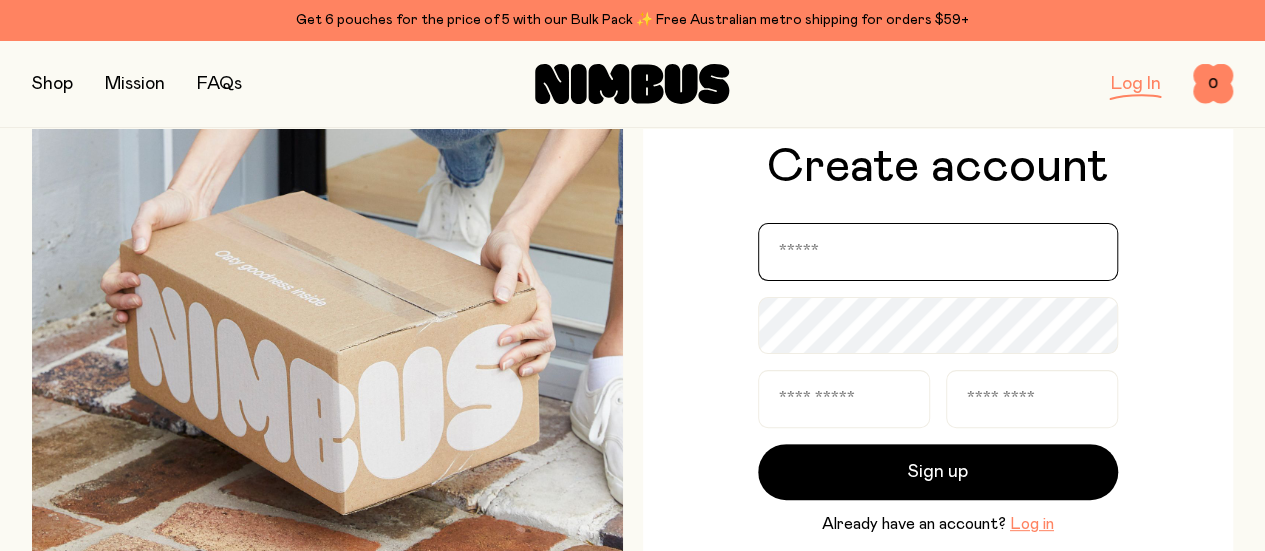 click at bounding box center (938, 252) 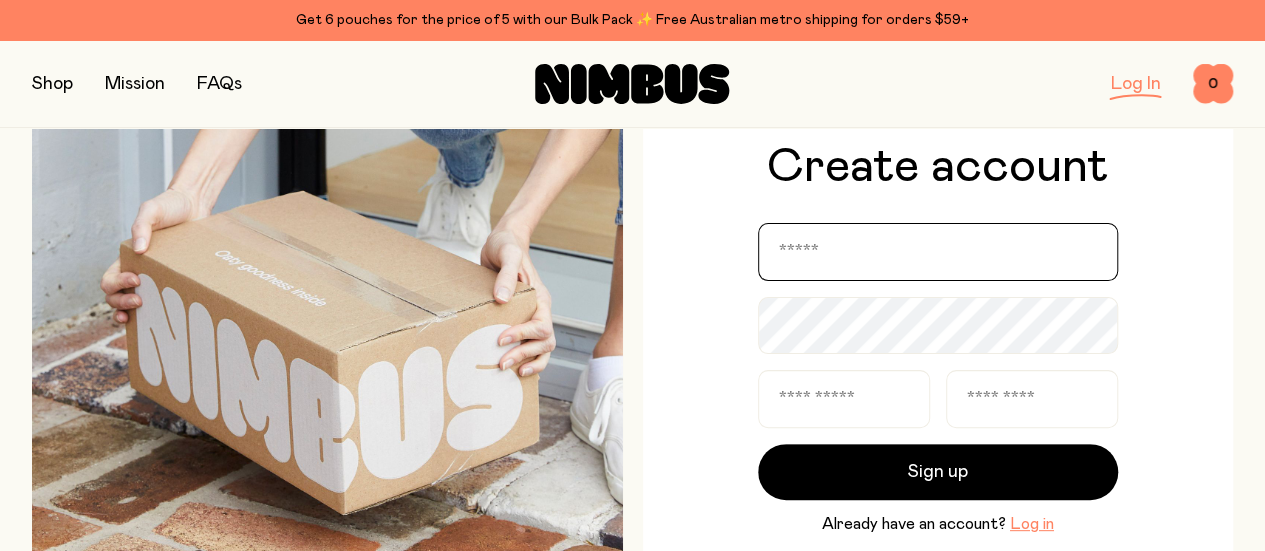 type on "**********" 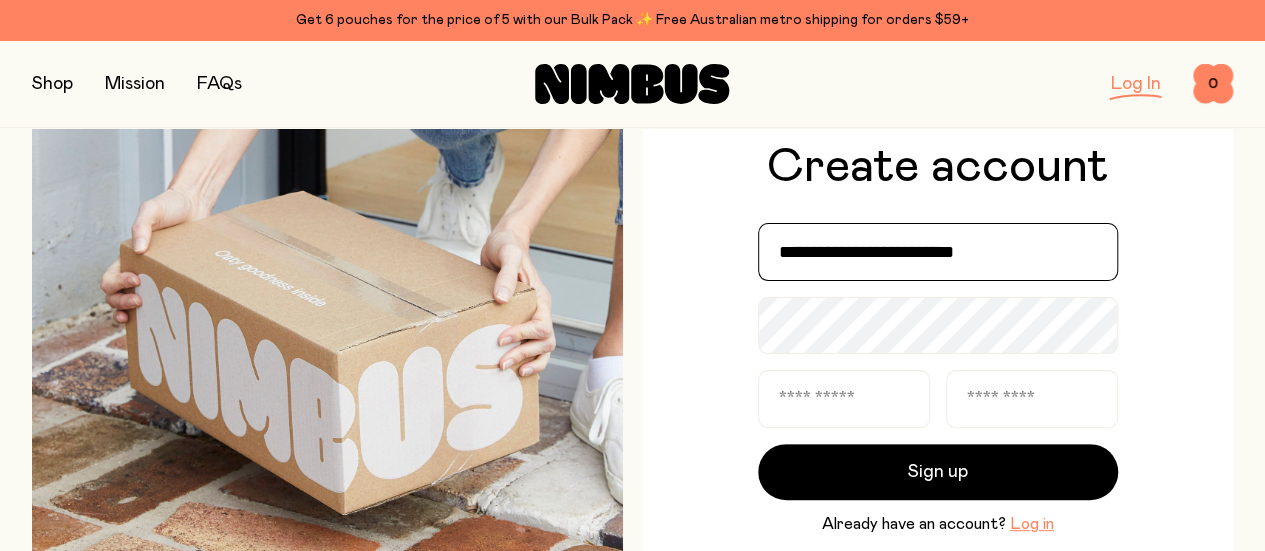 type on "********" 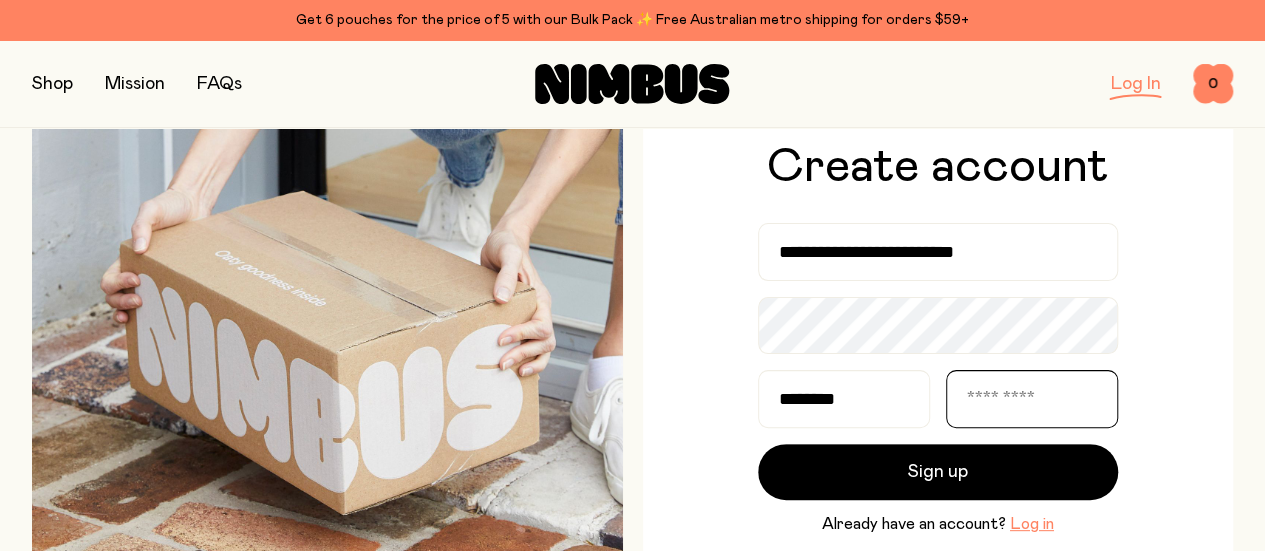 type on "******" 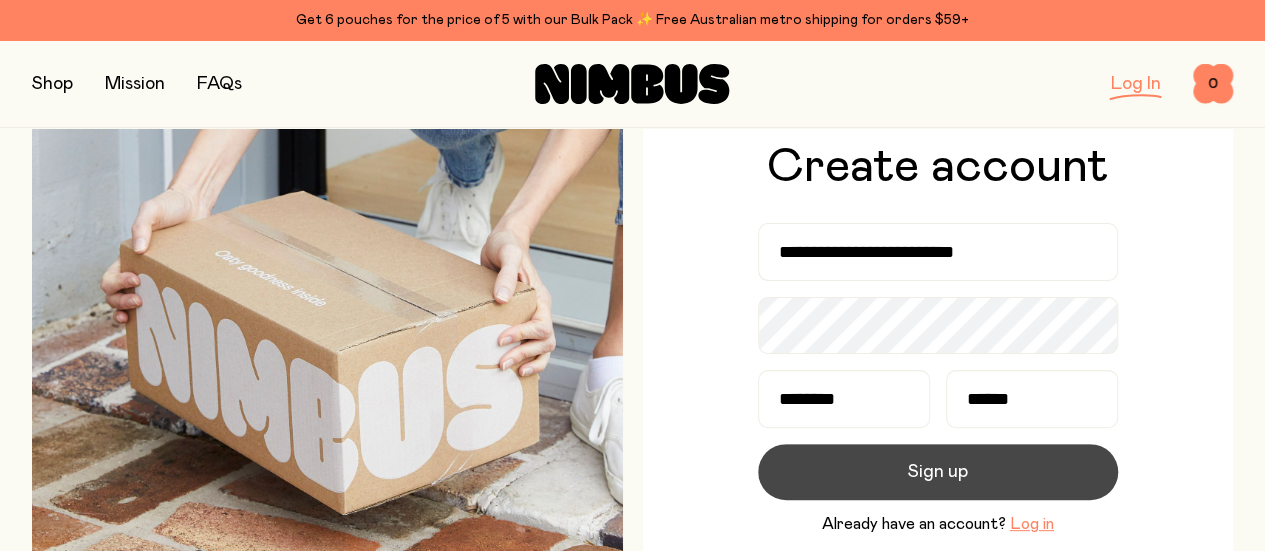 click on "Sign up" at bounding box center [938, 472] 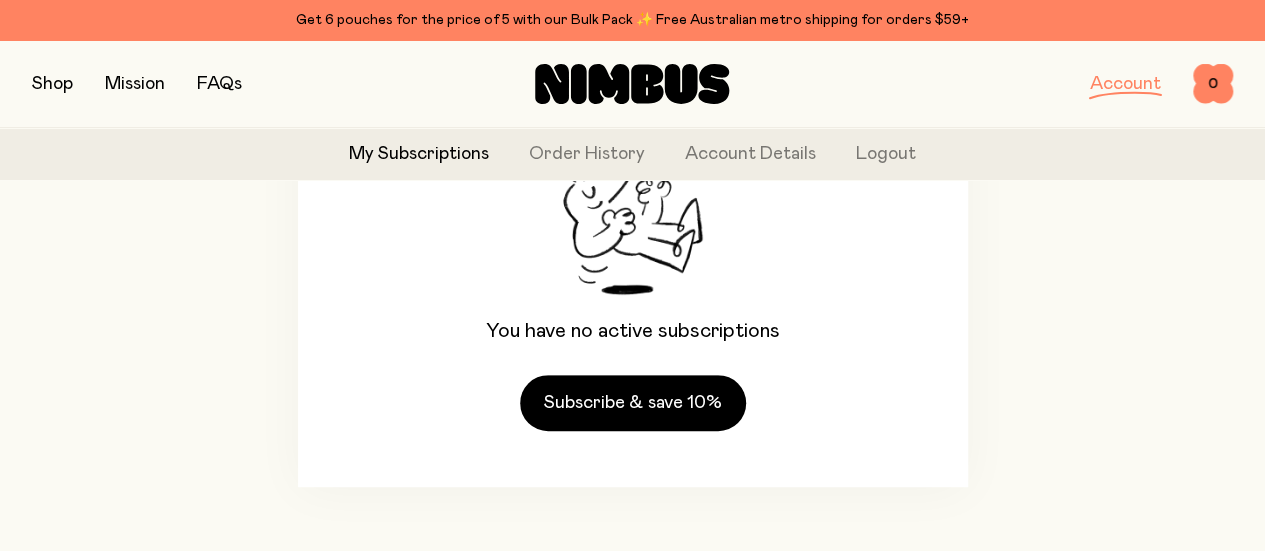 scroll, scrollTop: 0, scrollLeft: 0, axis: both 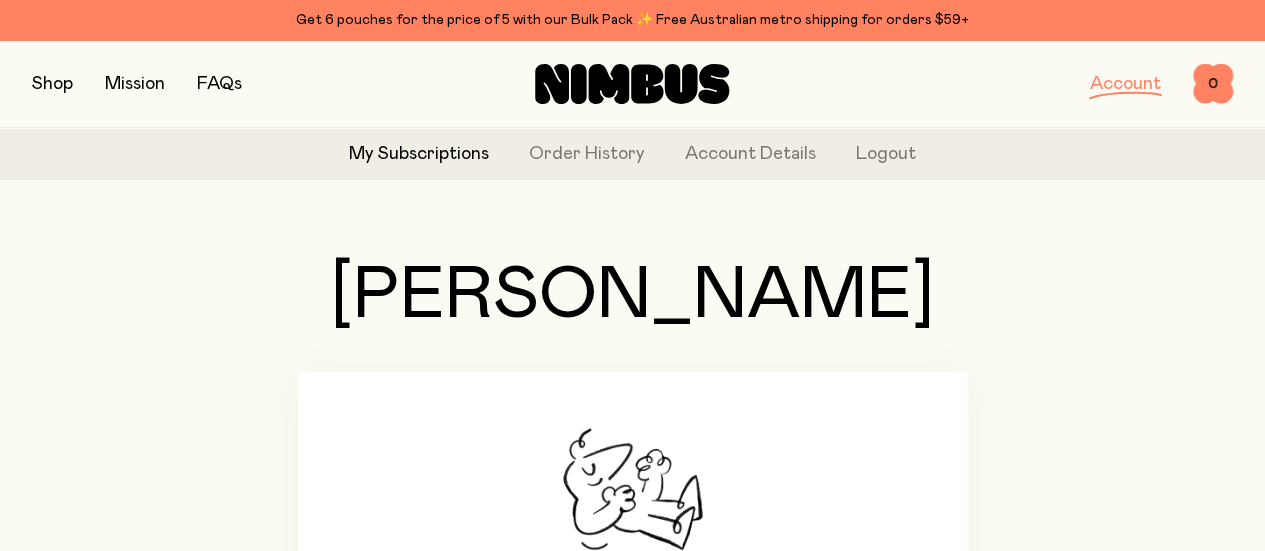 click at bounding box center (52, 84) 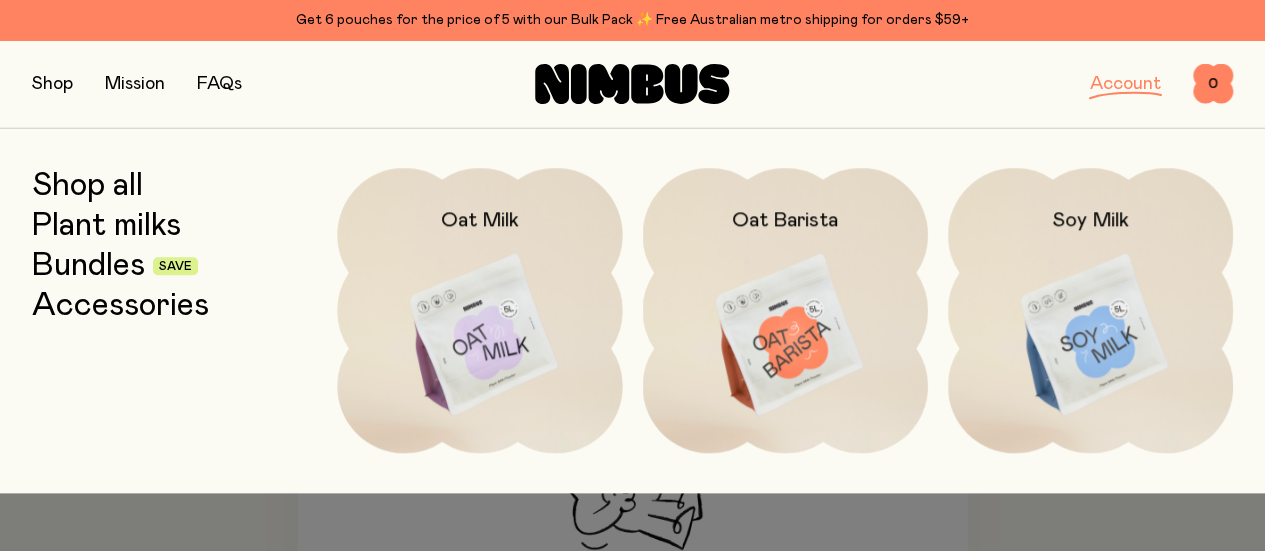 click on "Bundles" at bounding box center [88, 266] 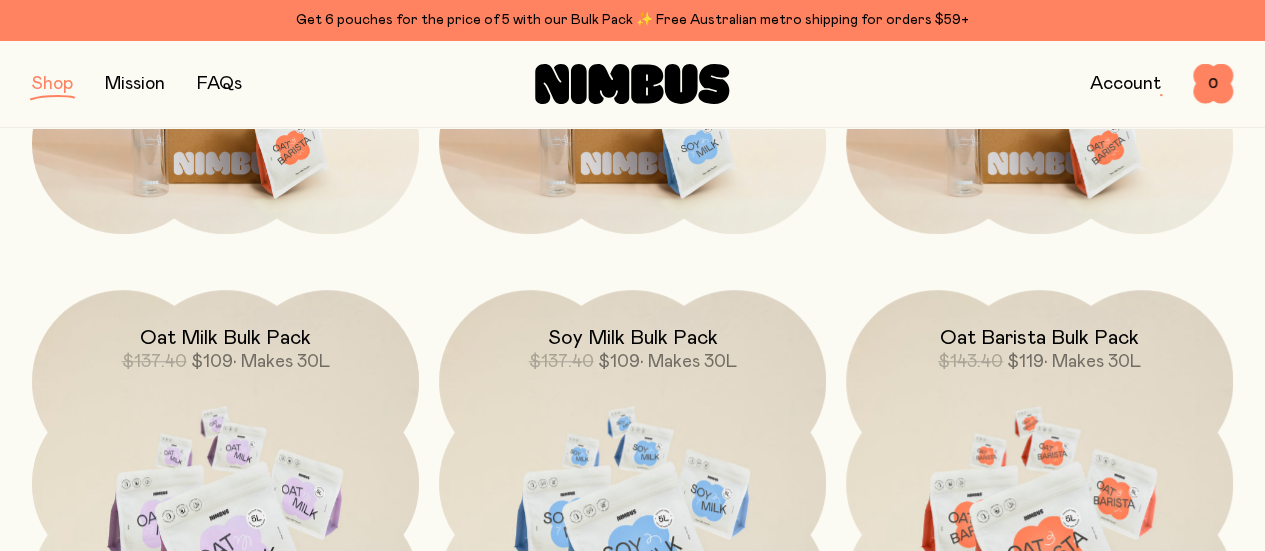 scroll, scrollTop: 278, scrollLeft: 0, axis: vertical 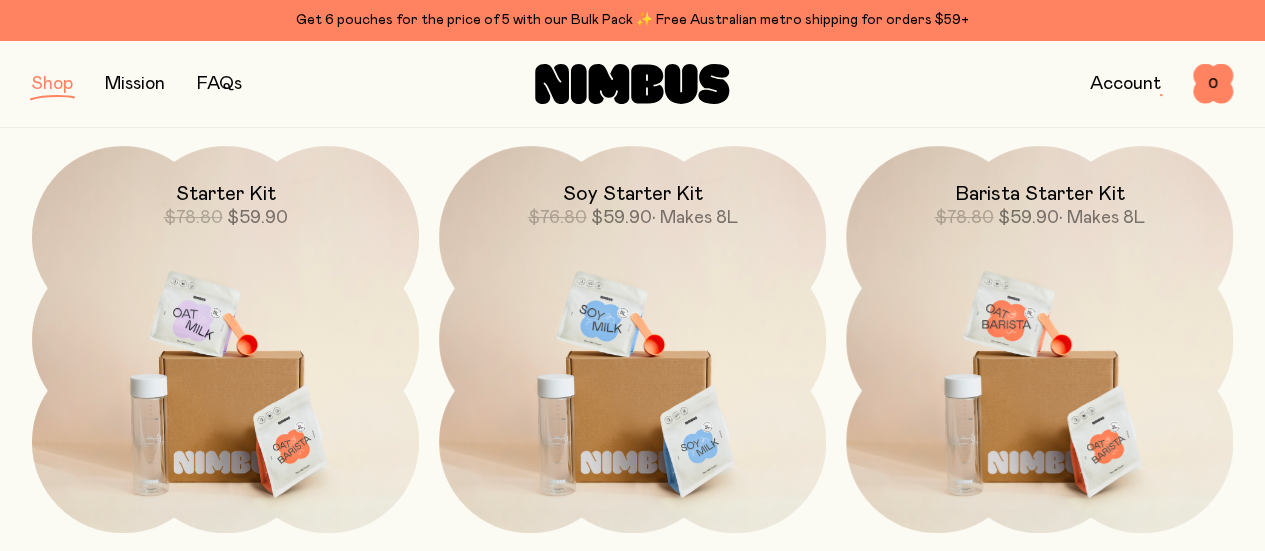 click at bounding box center [225, 373] 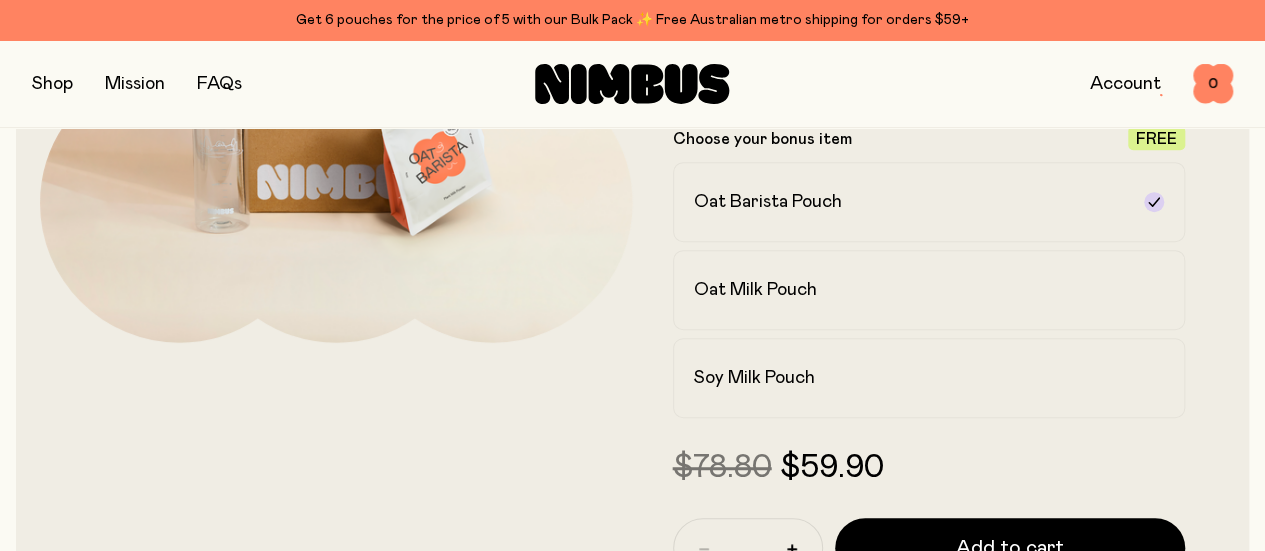 scroll, scrollTop: 421, scrollLeft: 0, axis: vertical 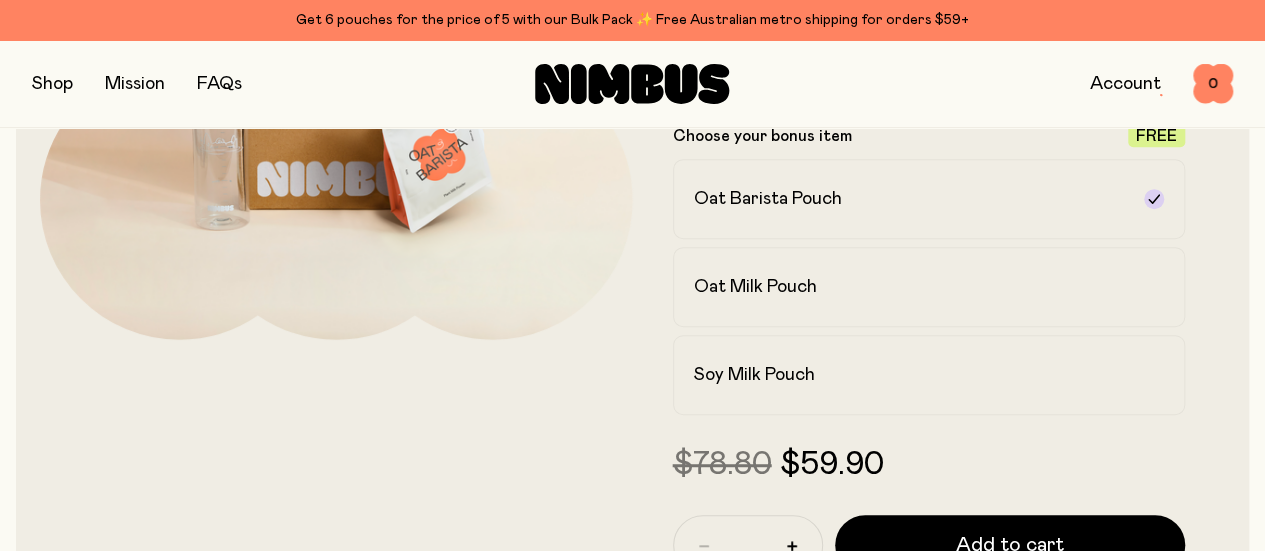 click at bounding box center (336, 183) 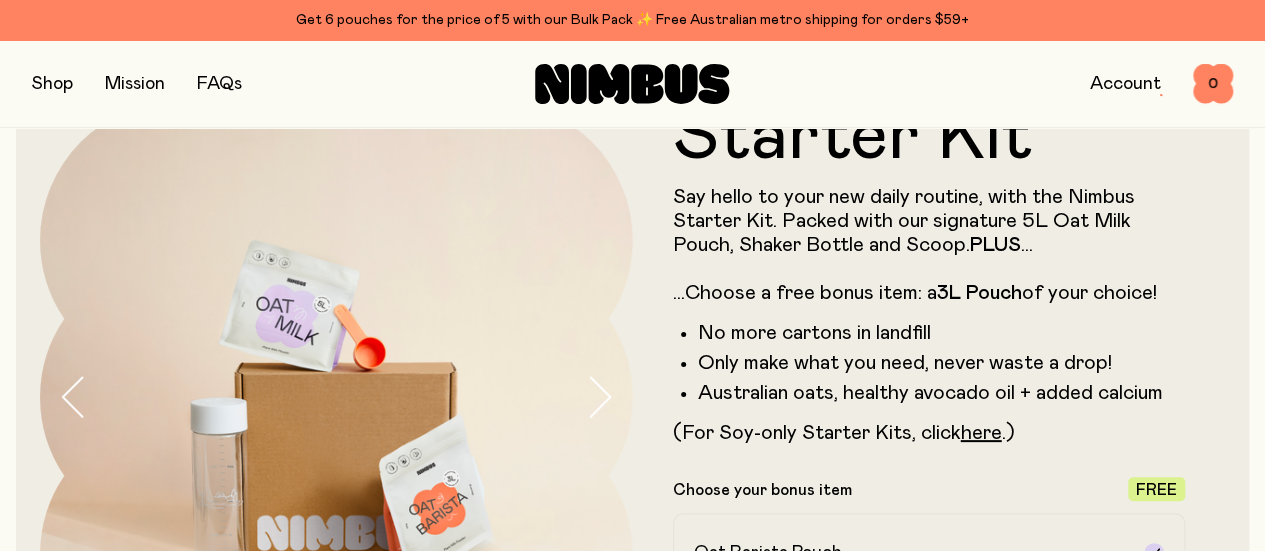 scroll, scrollTop: 66, scrollLeft: 0, axis: vertical 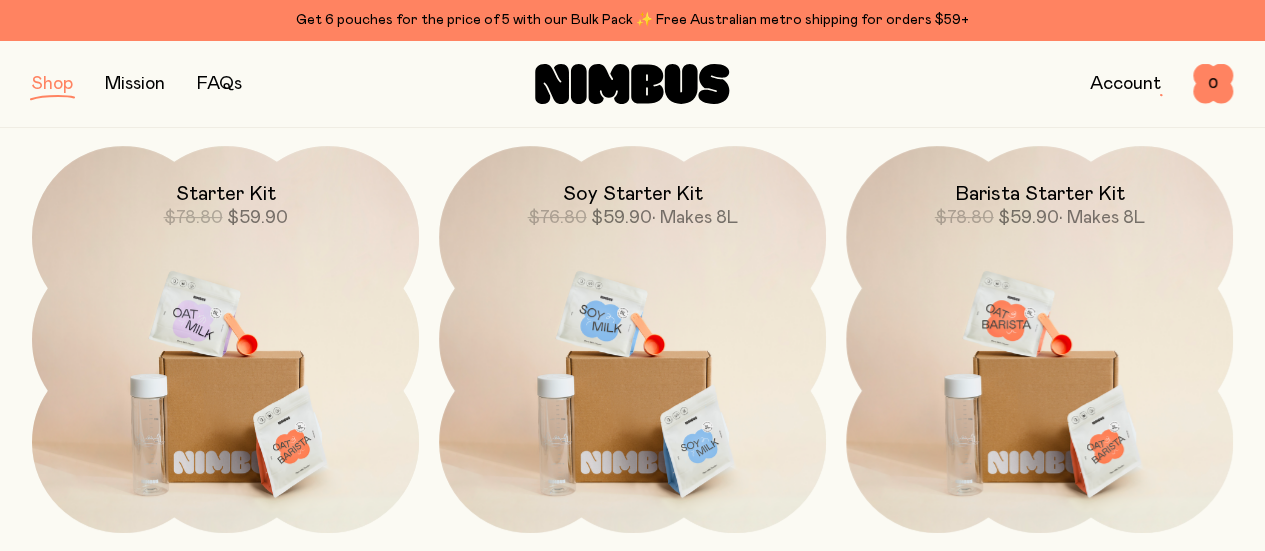 click at bounding box center [632, 373] 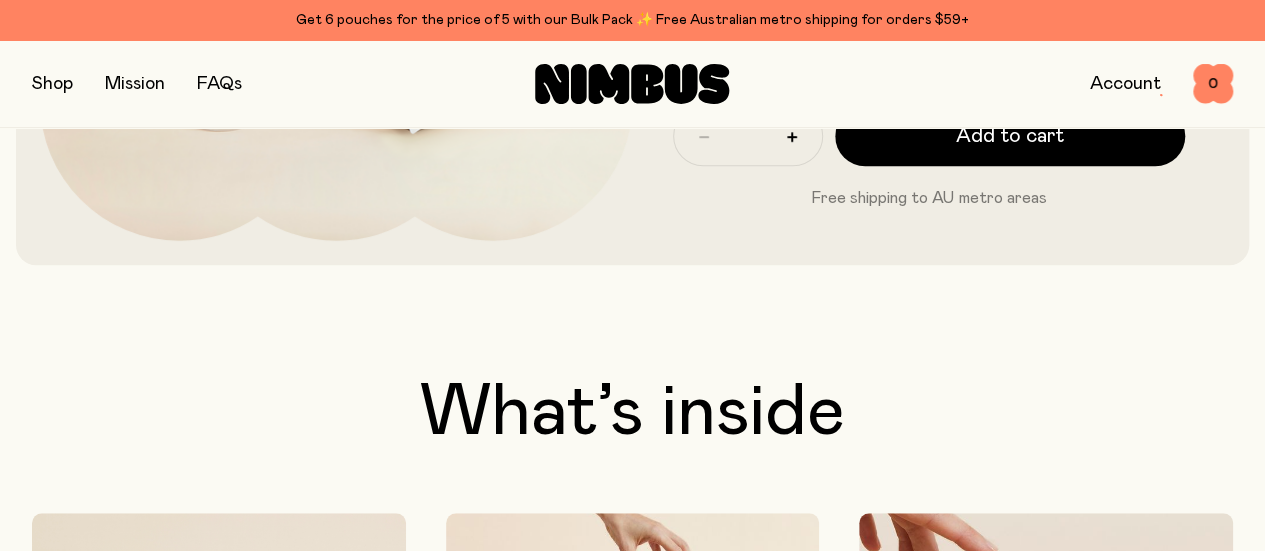 scroll, scrollTop: 504, scrollLeft: 0, axis: vertical 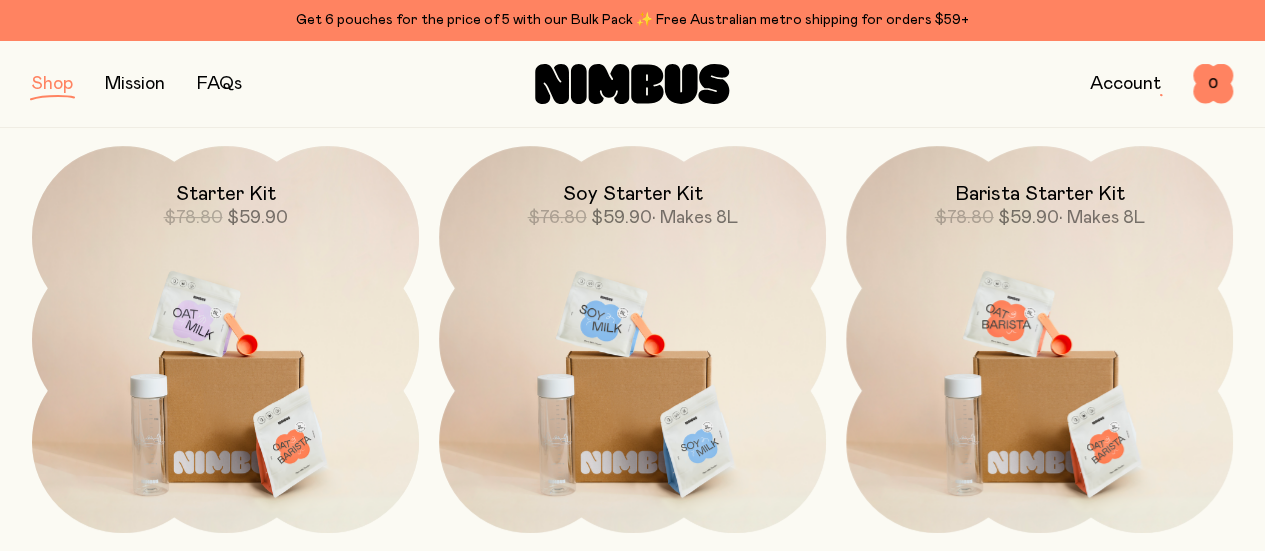 click at bounding box center [1039, 373] 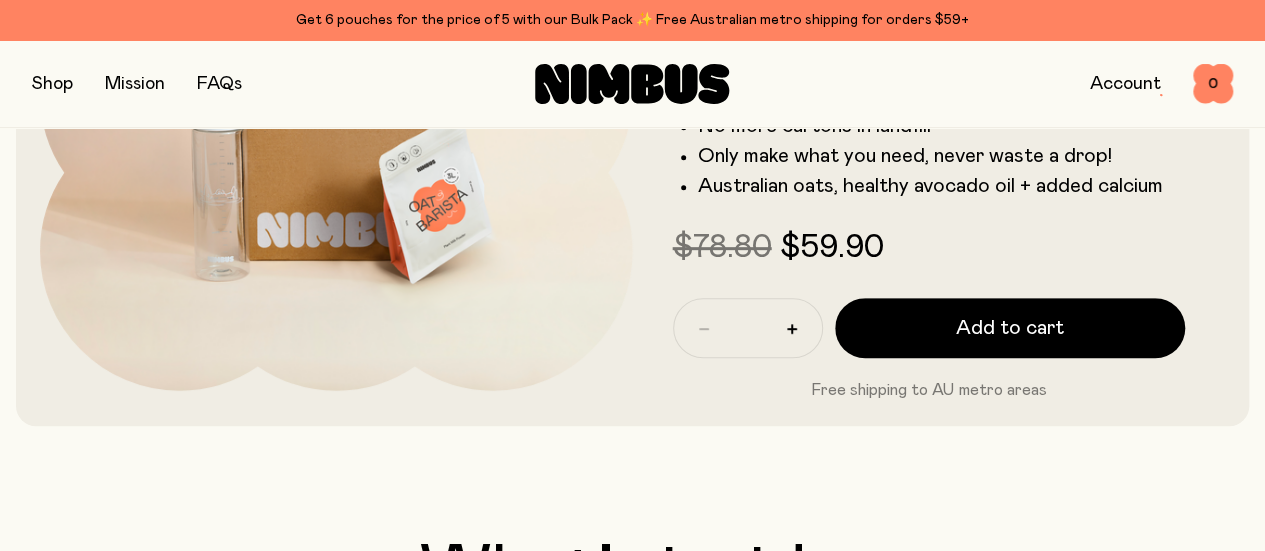 scroll, scrollTop: 234, scrollLeft: 0, axis: vertical 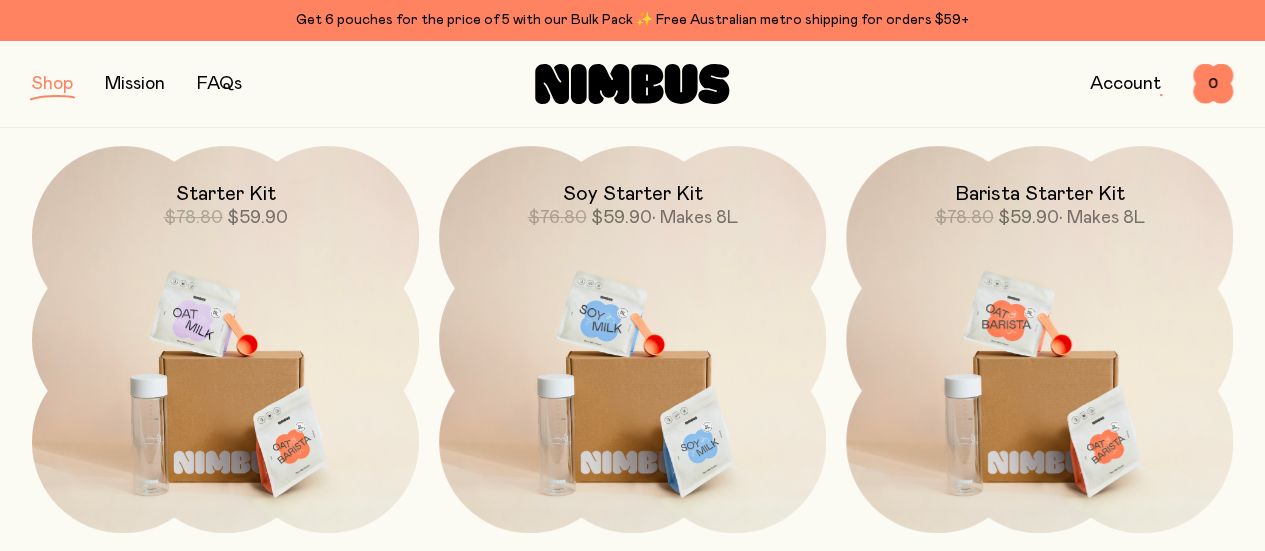 click at bounding box center [225, 373] 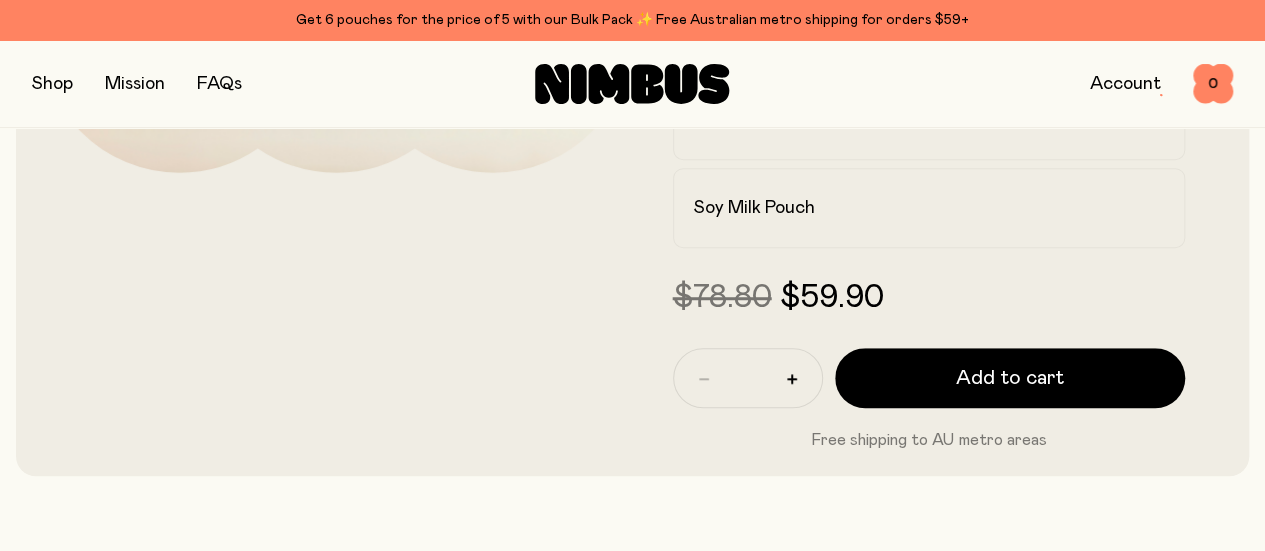 scroll, scrollTop: 589, scrollLeft: 0, axis: vertical 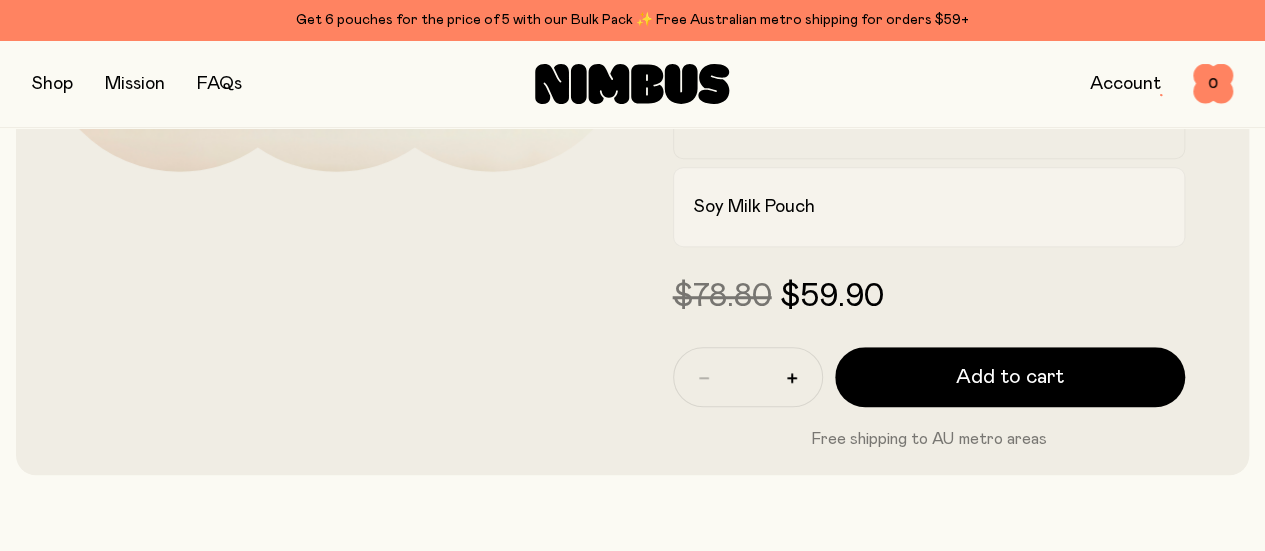 click on "Soy Milk Pouch" at bounding box center [911, 207] 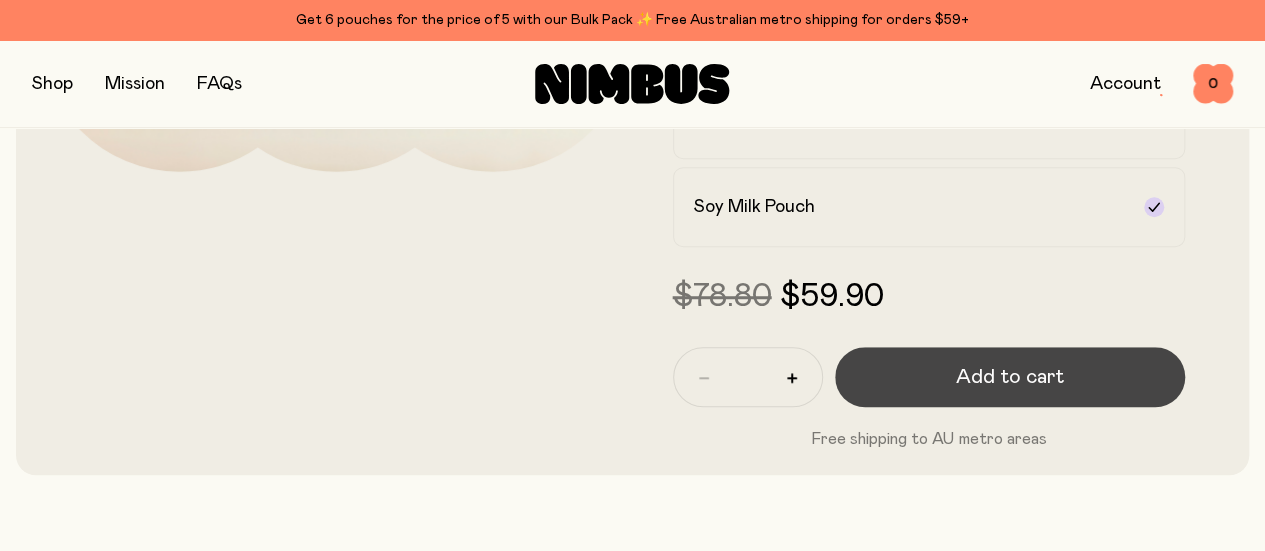 click on "Add to cart" at bounding box center [1010, 377] 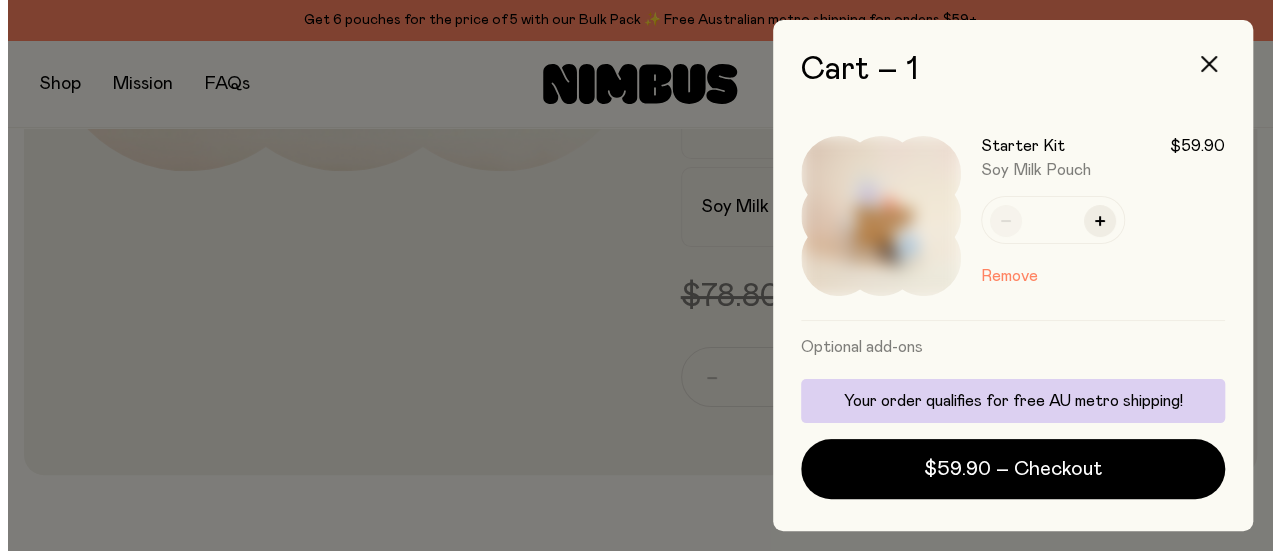 scroll, scrollTop: 0, scrollLeft: 0, axis: both 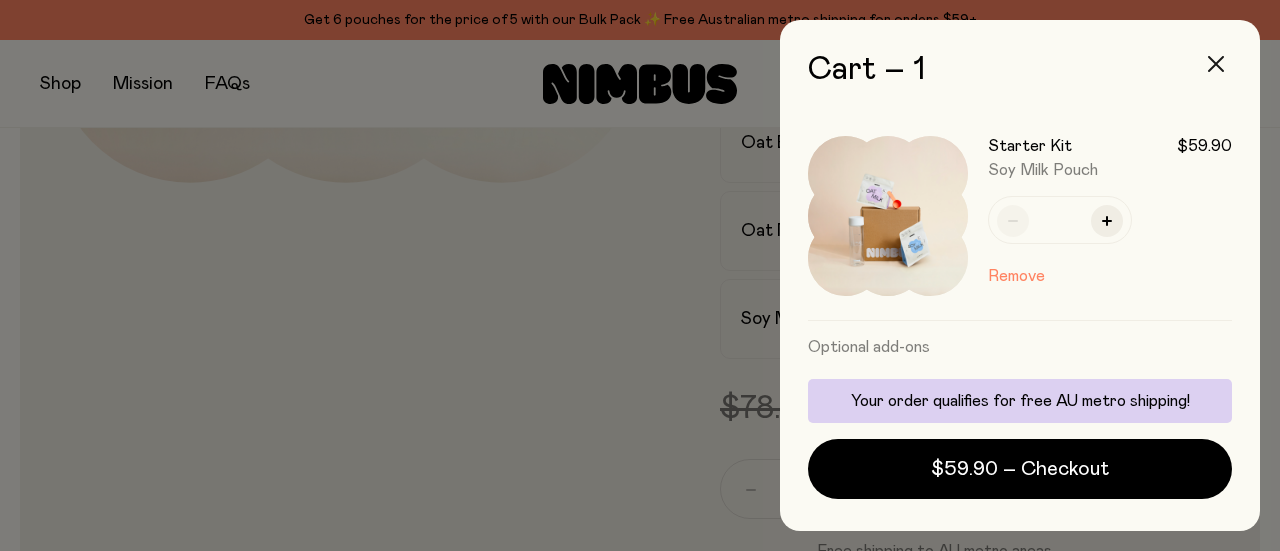 click at bounding box center (1216, 64) 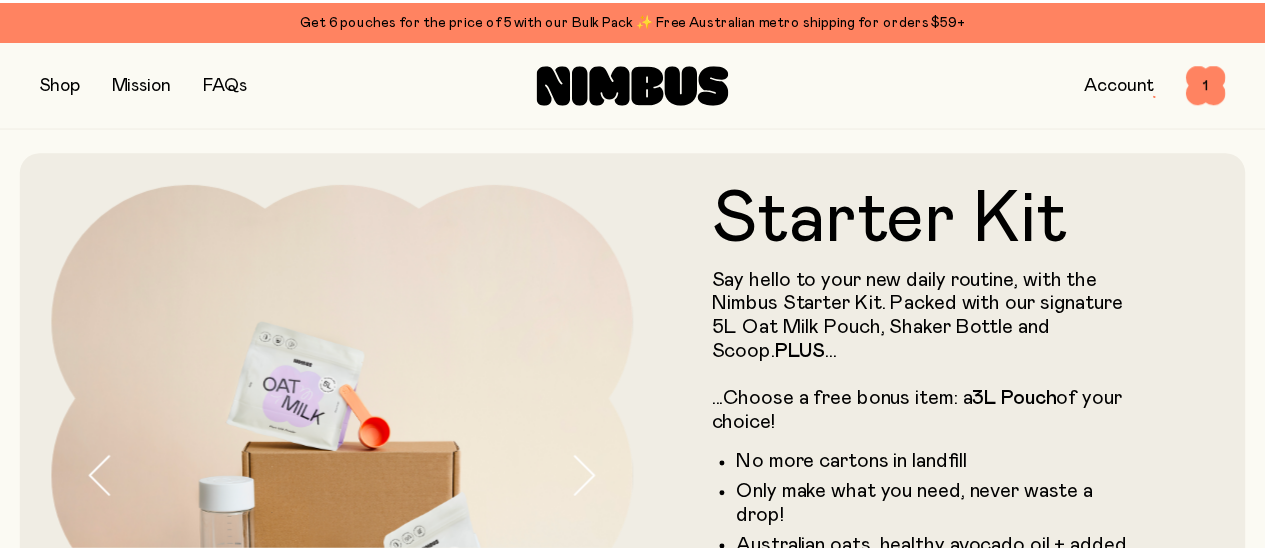 scroll, scrollTop: 589, scrollLeft: 0, axis: vertical 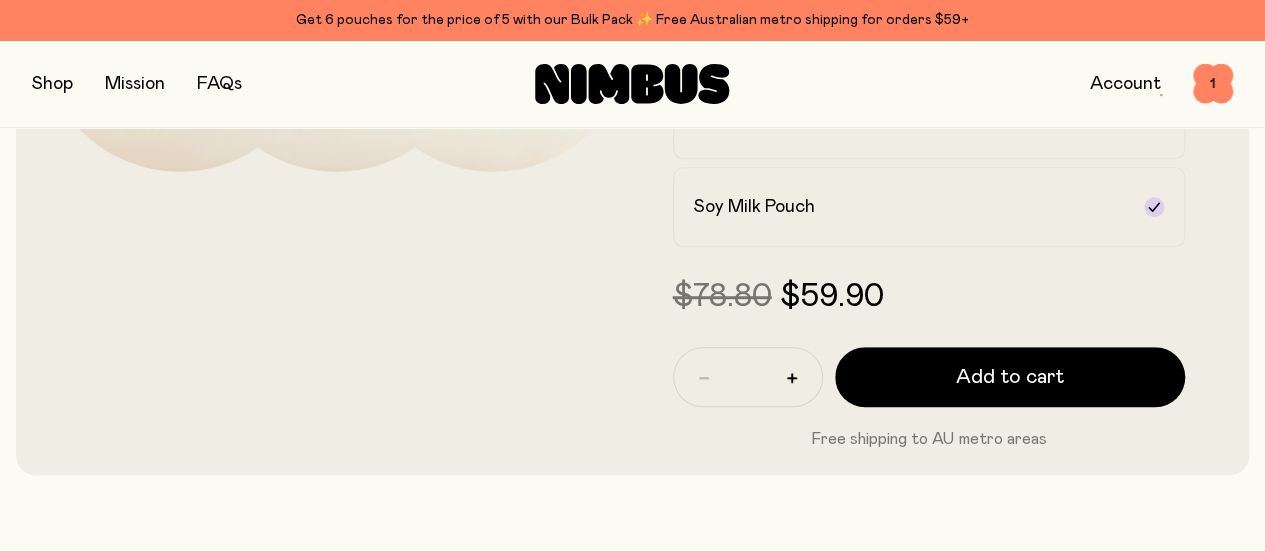 click at bounding box center [52, 84] 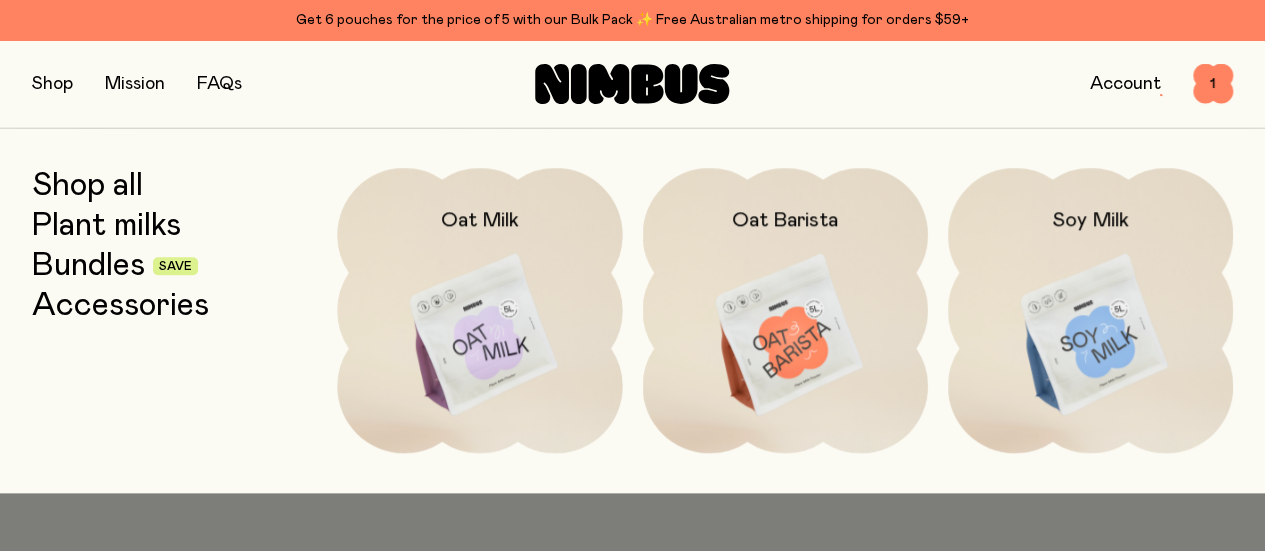 click at bounding box center [785, 335] 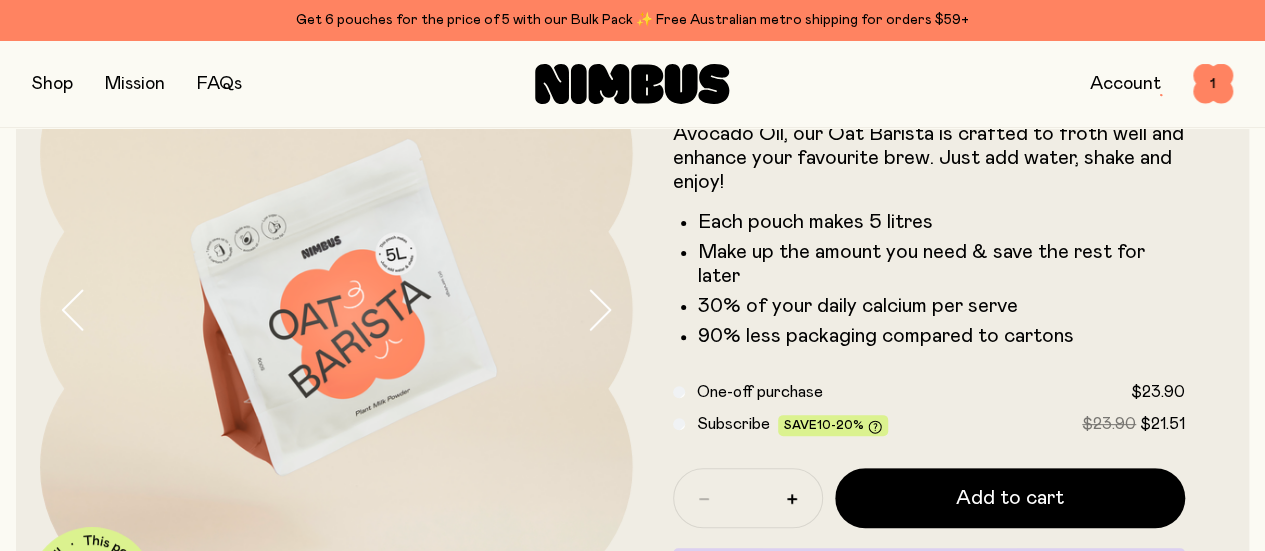 scroll, scrollTop: 155, scrollLeft: 0, axis: vertical 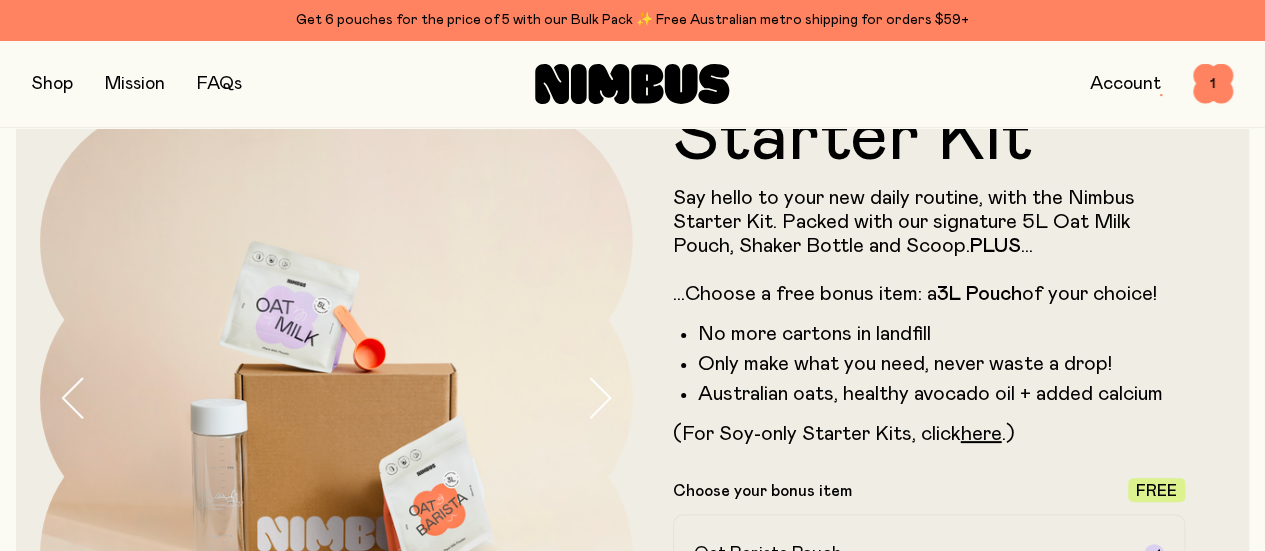 click at bounding box center [52, 84] 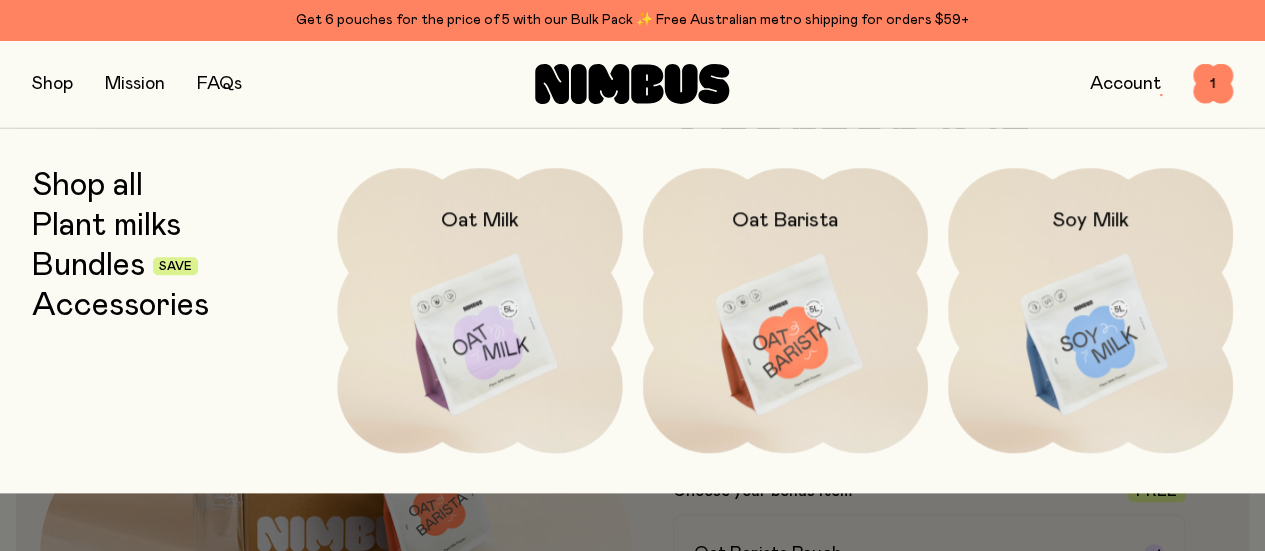 click on "Shop all" at bounding box center (87, 186) 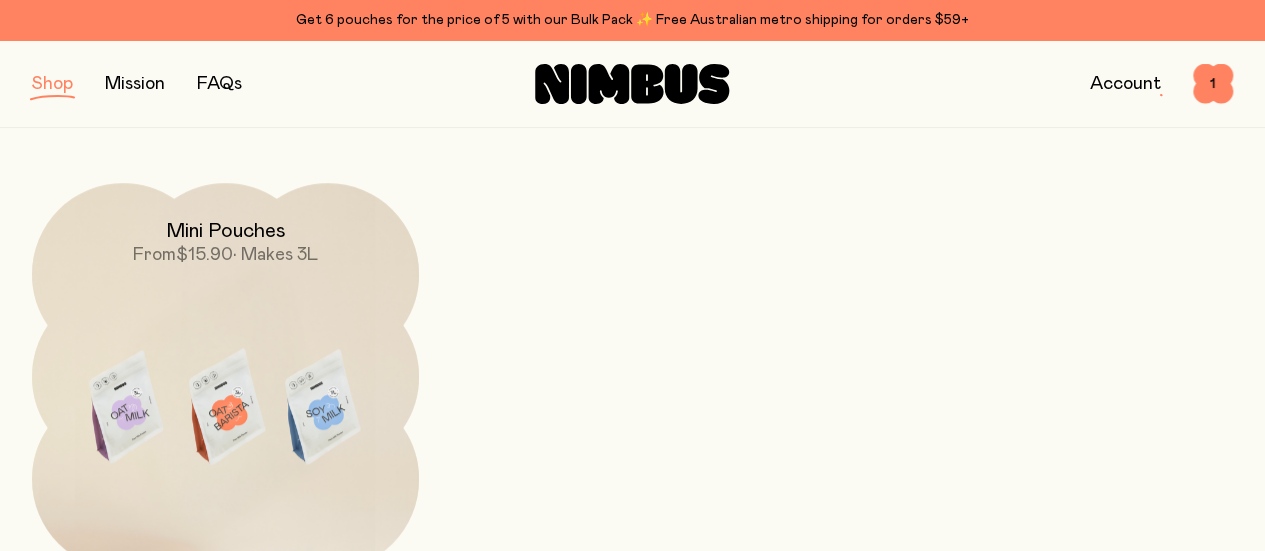 scroll, scrollTop: 685, scrollLeft: 0, axis: vertical 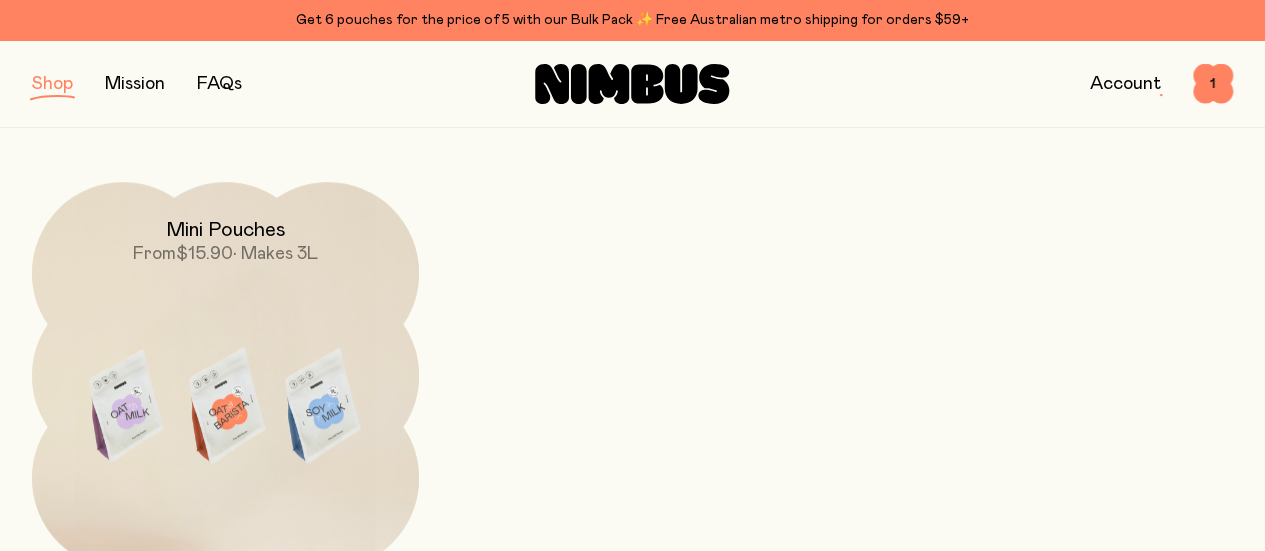 click at bounding box center (225, 409) 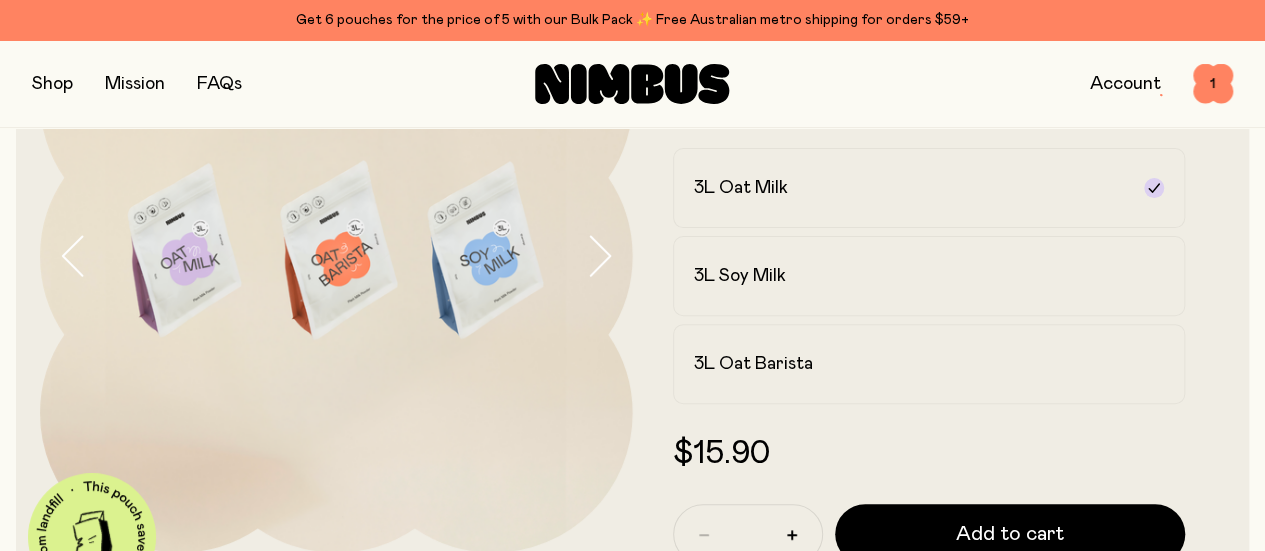 scroll, scrollTop: 210, scrollLeft: 0, axis: vertical 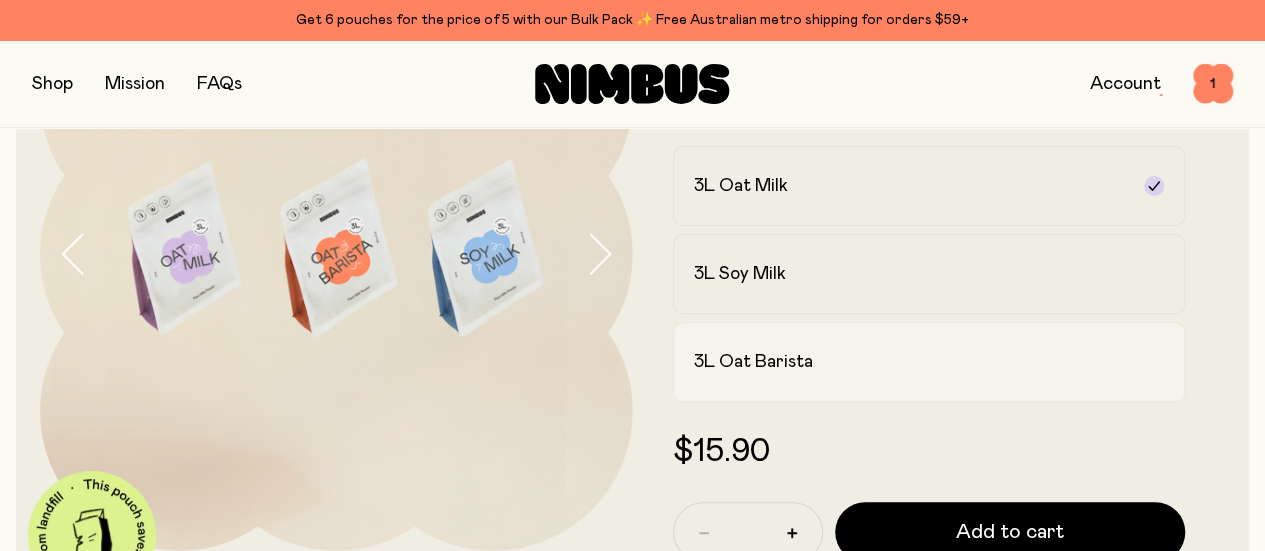 click on "3L Oat Barista" at bounding box center [753, 362] 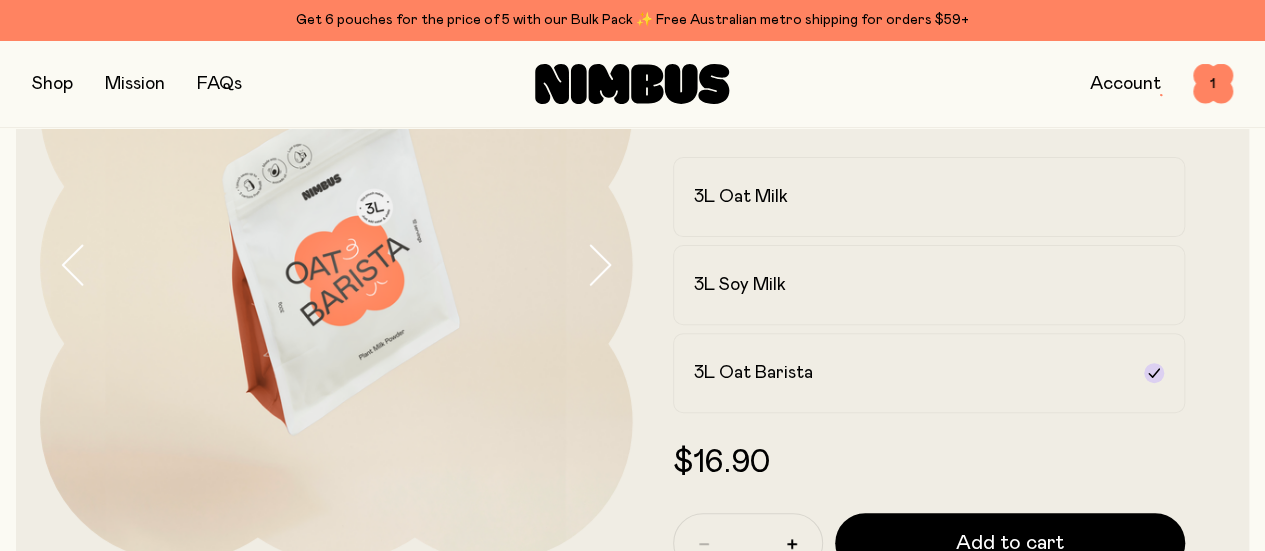 scroll, scrollTop: 138, scrollLeft: 0, axis: vertical 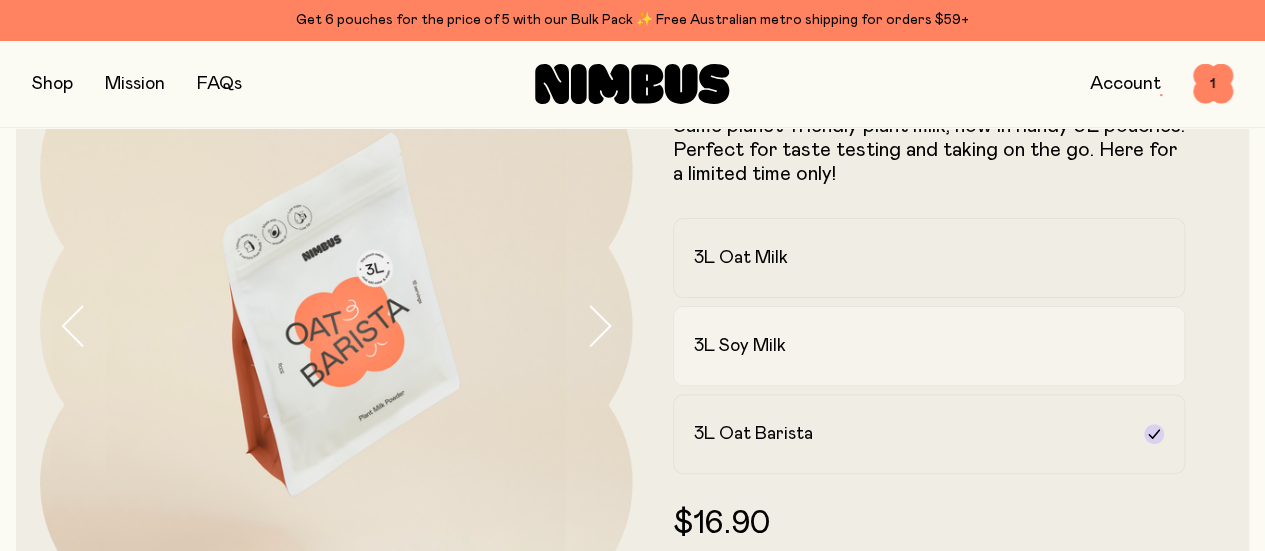 click on "3L Soy Milk" at bounding box center (740, 346) 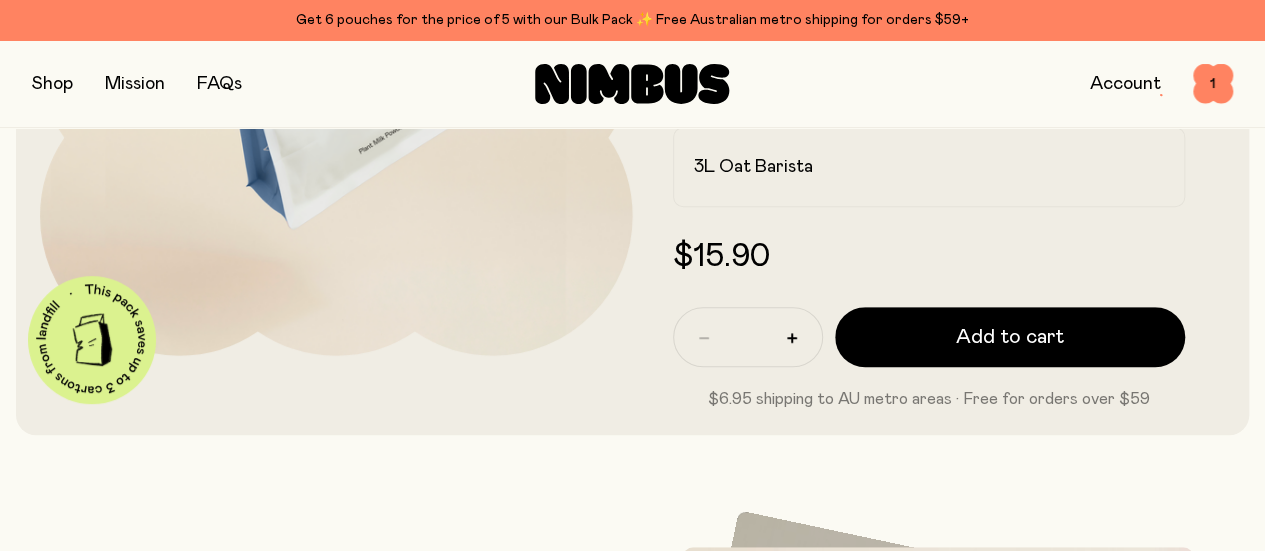 scroll, scrollTop: 406, scrollLeft: 0, axis: vertical 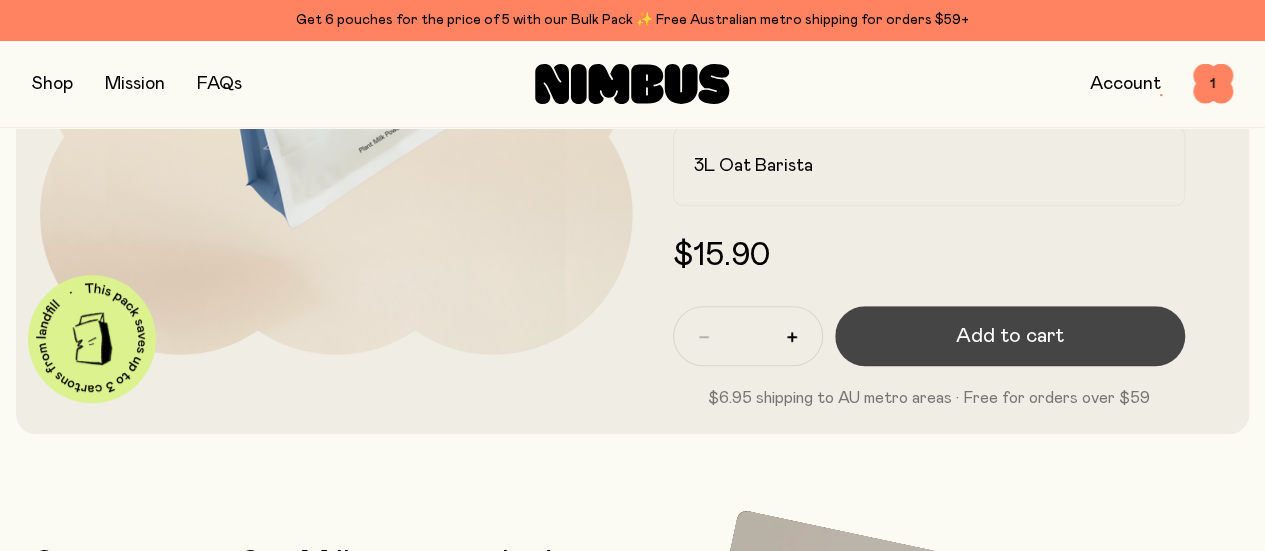 click on "Add to cart" at bounding box center (1010, 336) 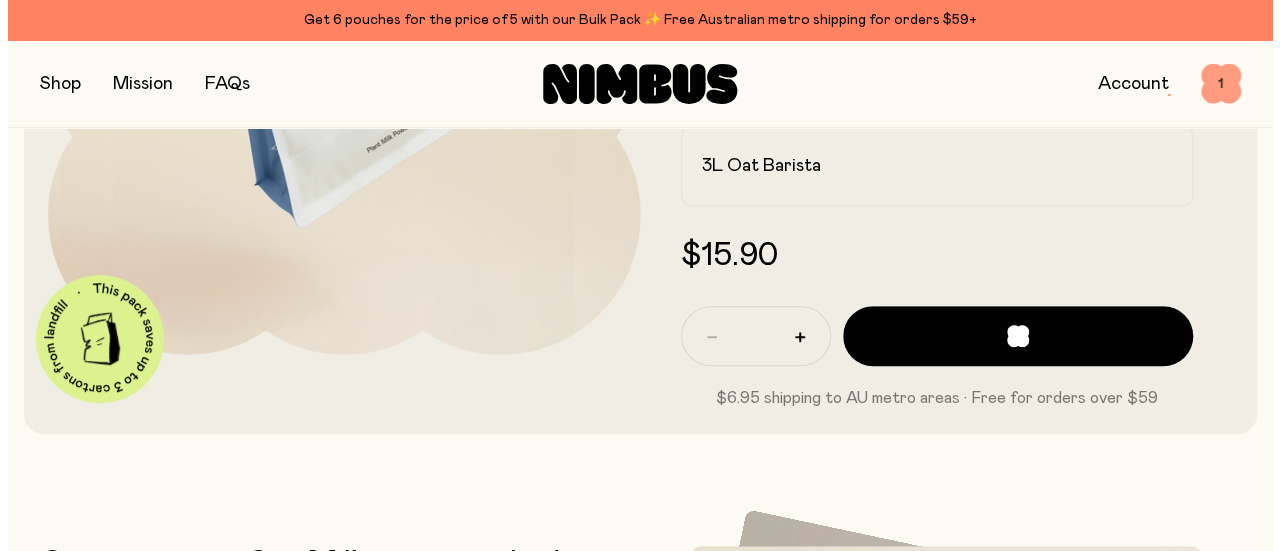 scroll, scrollTop: 0, scrollLeft: 0, axis: both 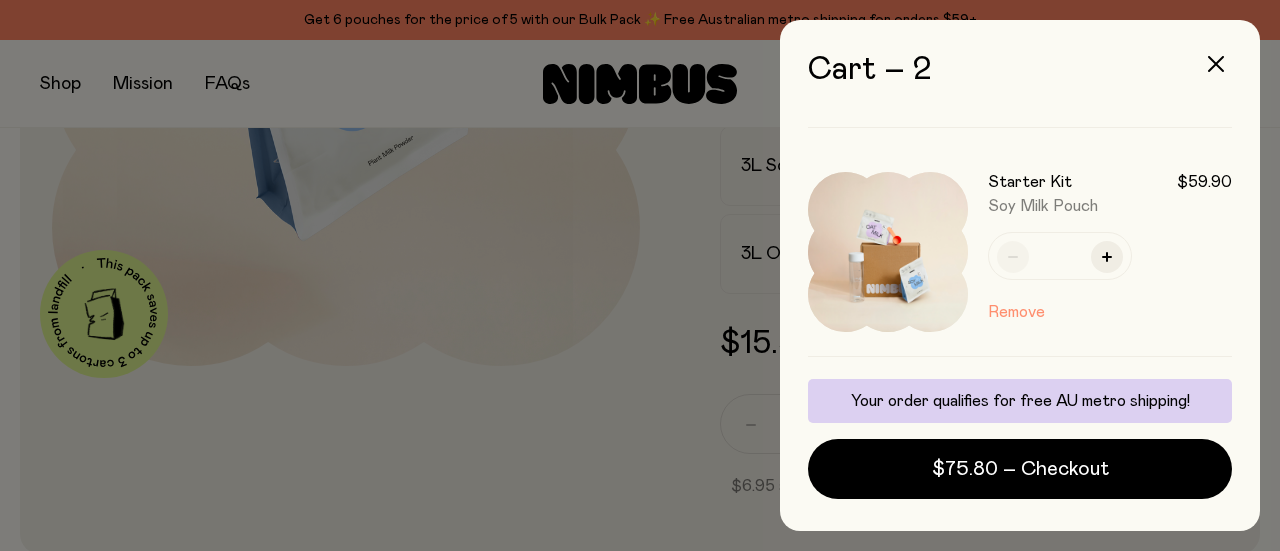 click on "Remove" at bounding box center (1016, 312) 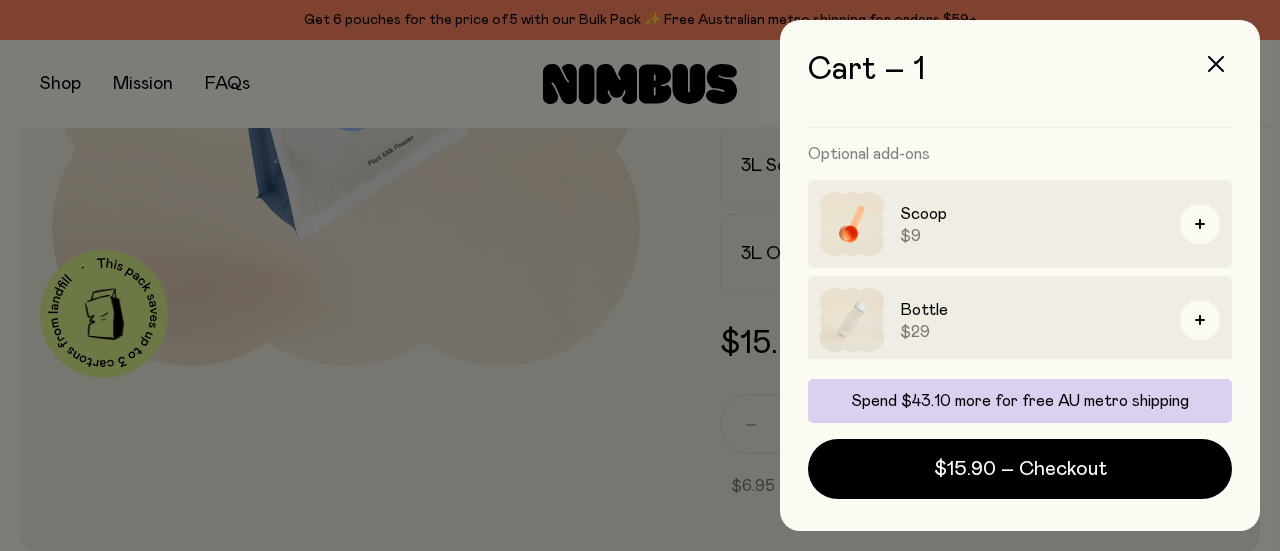 click at bounding box center [640, 275] 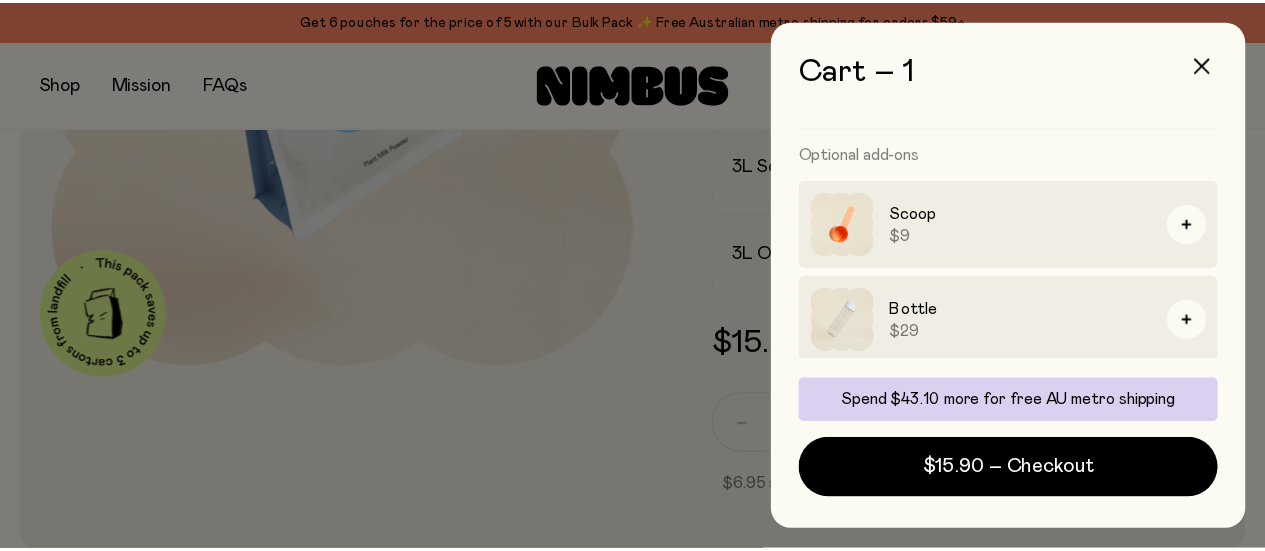 scroll, scrollTop: 406, scrollLeft: 0, axis: vertical 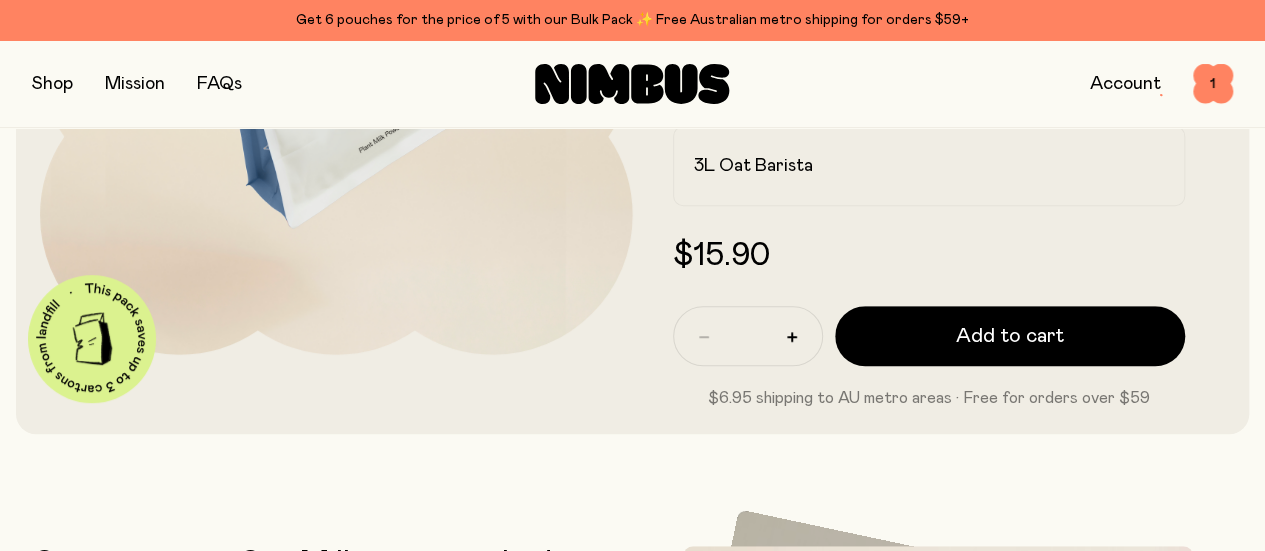 click at bounding box center [52, 84] 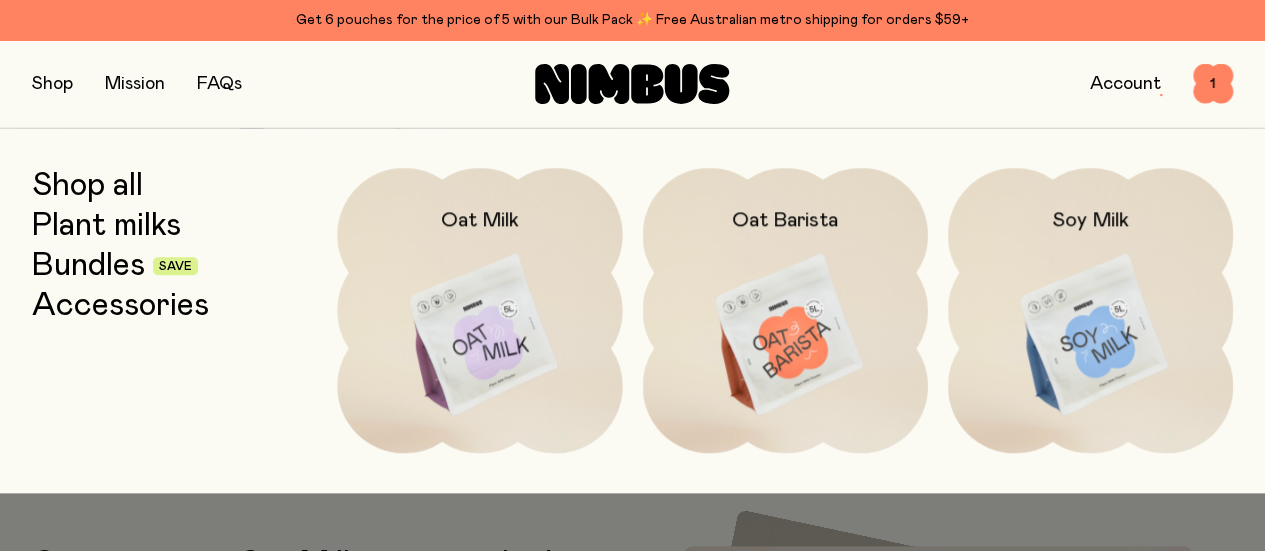click on "Bundles" at bounding box center [88, 266] 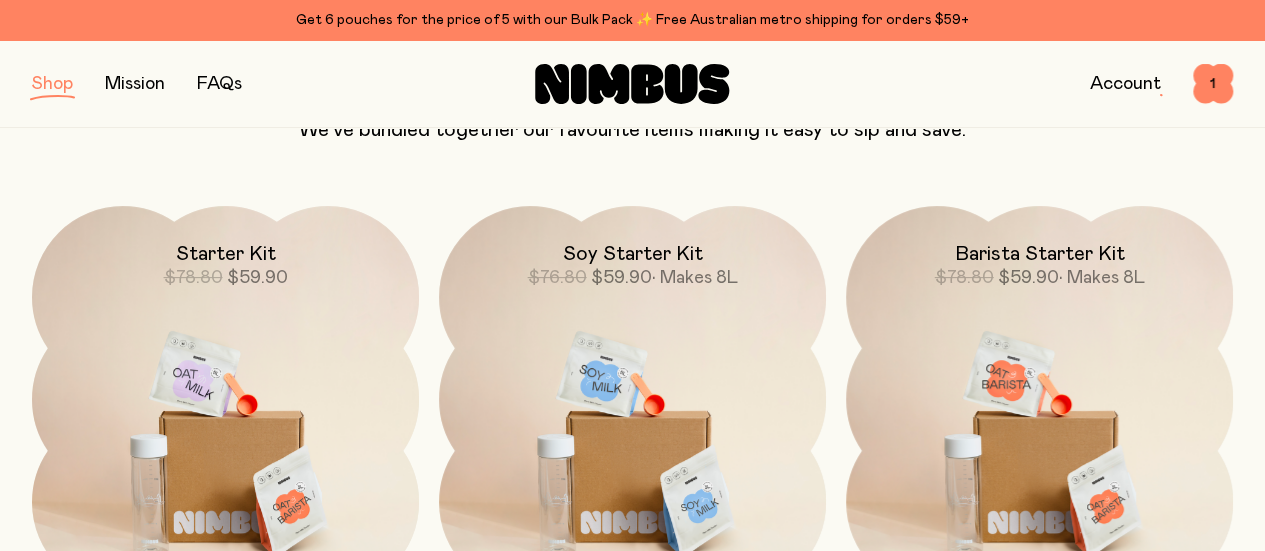 scroll, scrollTop: 220, scrollLeft: 0, axis: vertical 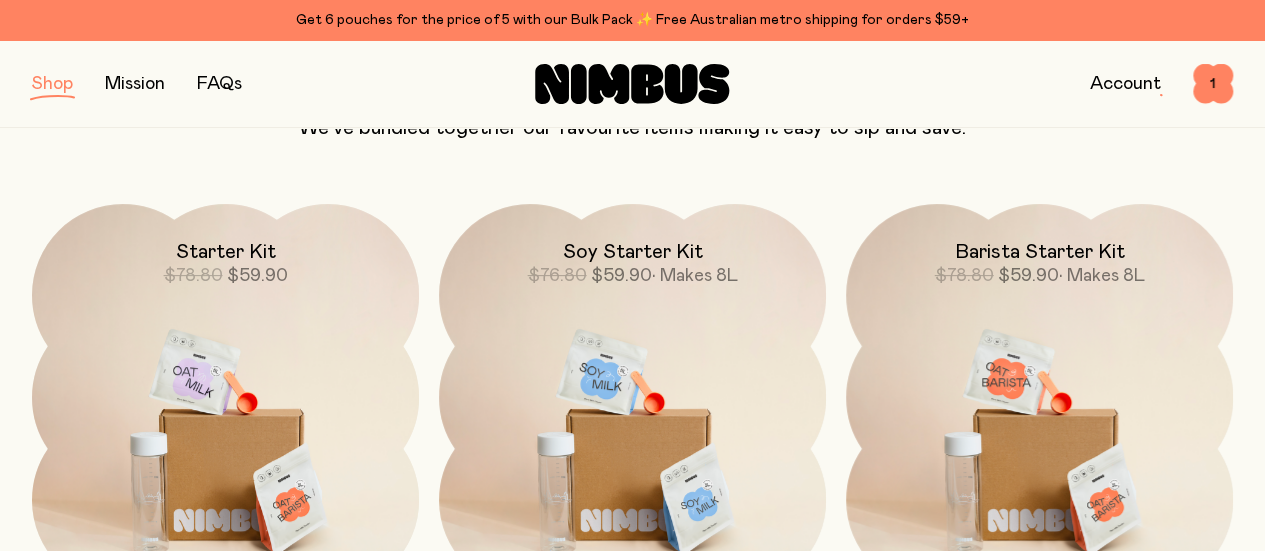 click at bounding box center [225, 431] 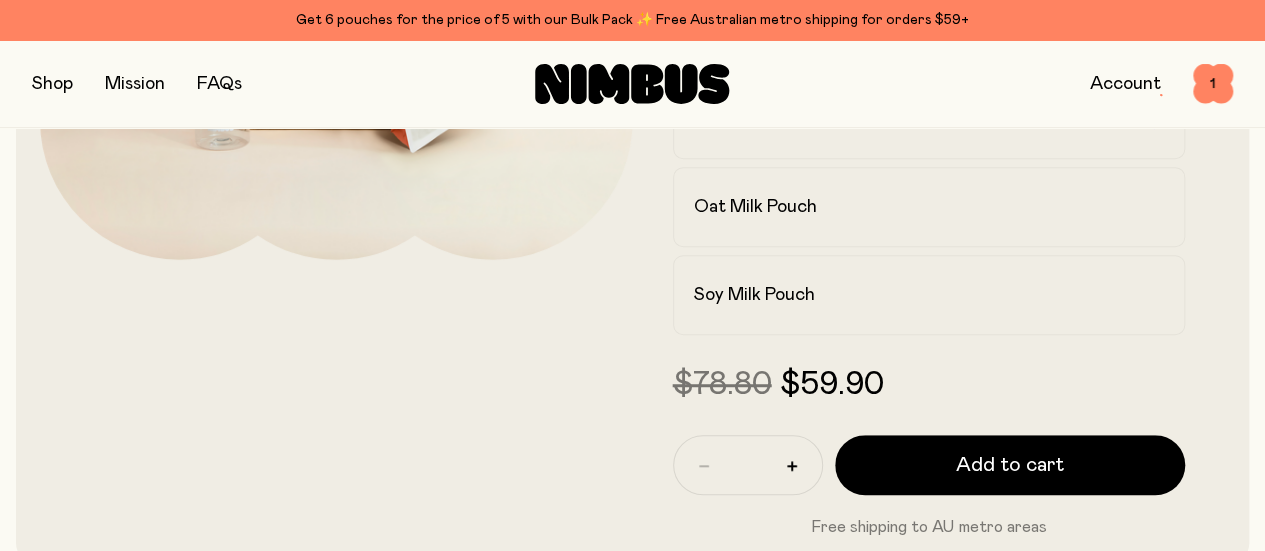 scroll, scrollTop: 506, scrollLeft: 0, axis: vertical 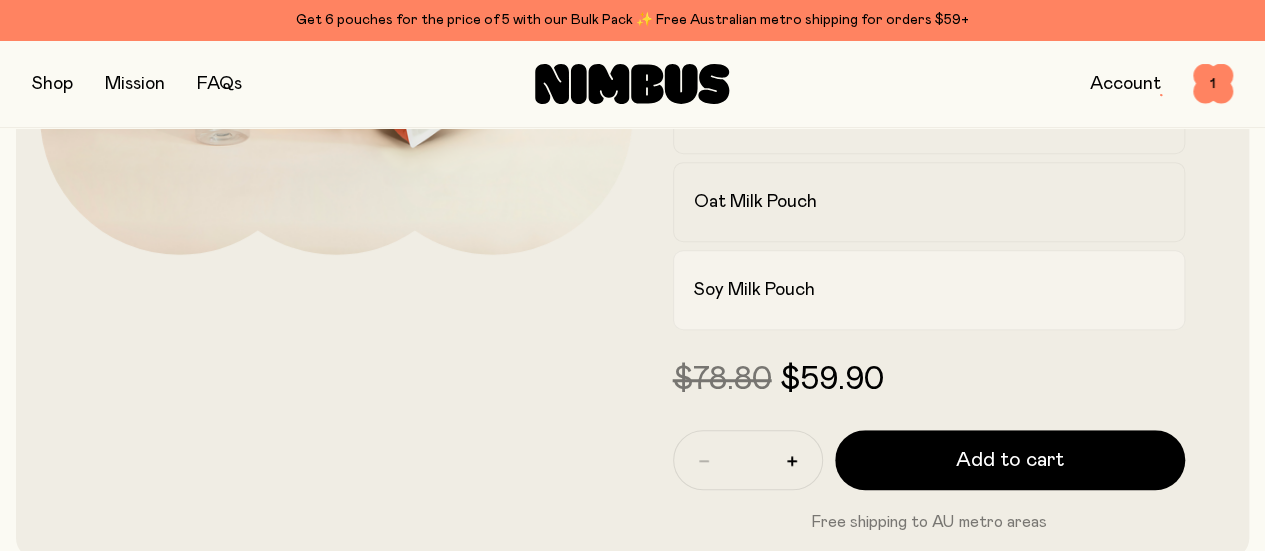 click on "Soy Milk Pouch" at bounding box center (911, 290) 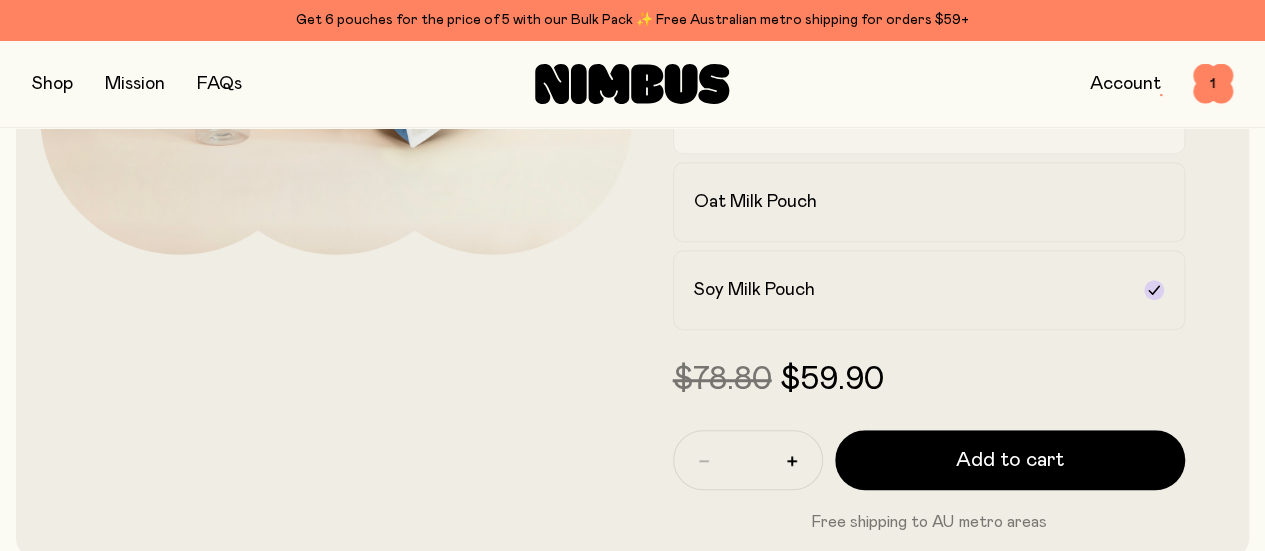 click on "Oat Barista Pouch" at bounding box center [911, 114] 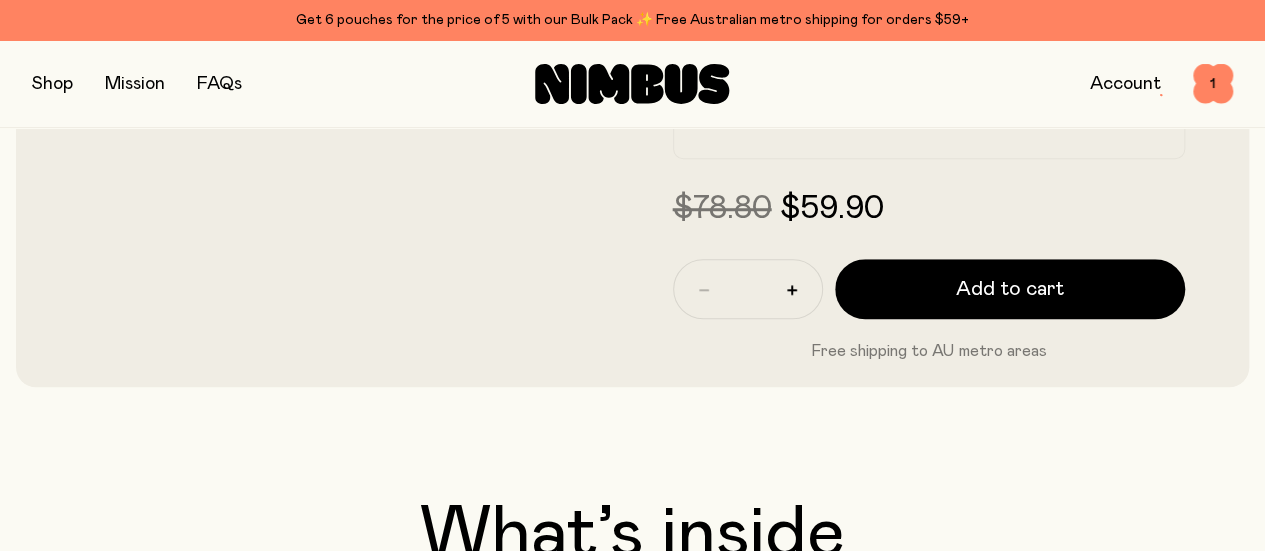 scroll, scrollTop: 682, scrollLeft: 0, axis: vertical 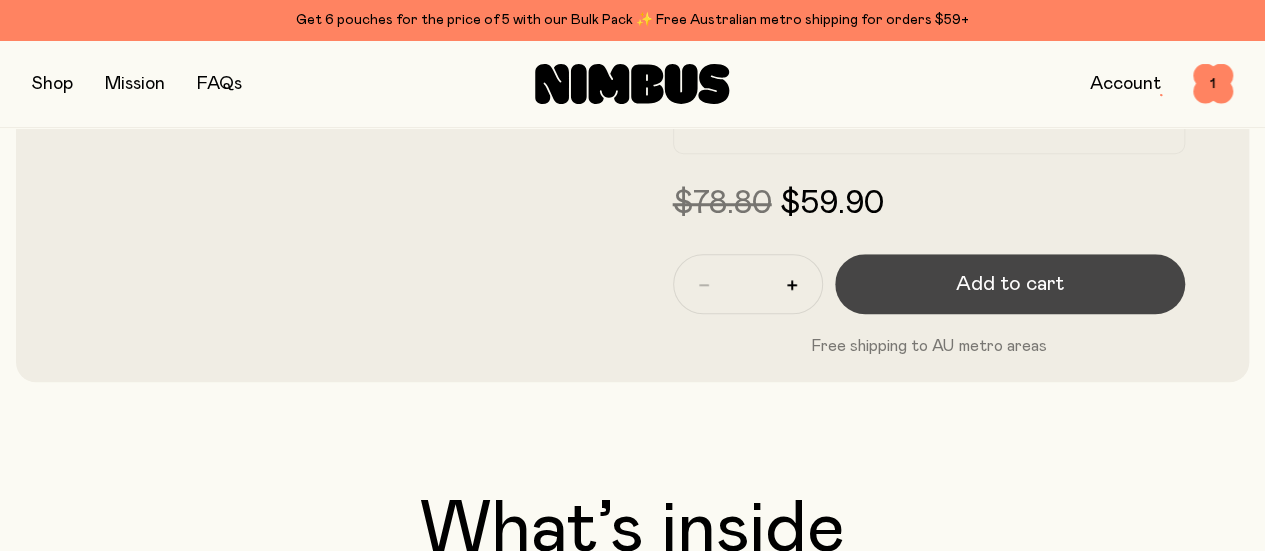 click on "Add to cart" at bounding box center [1010, 284] 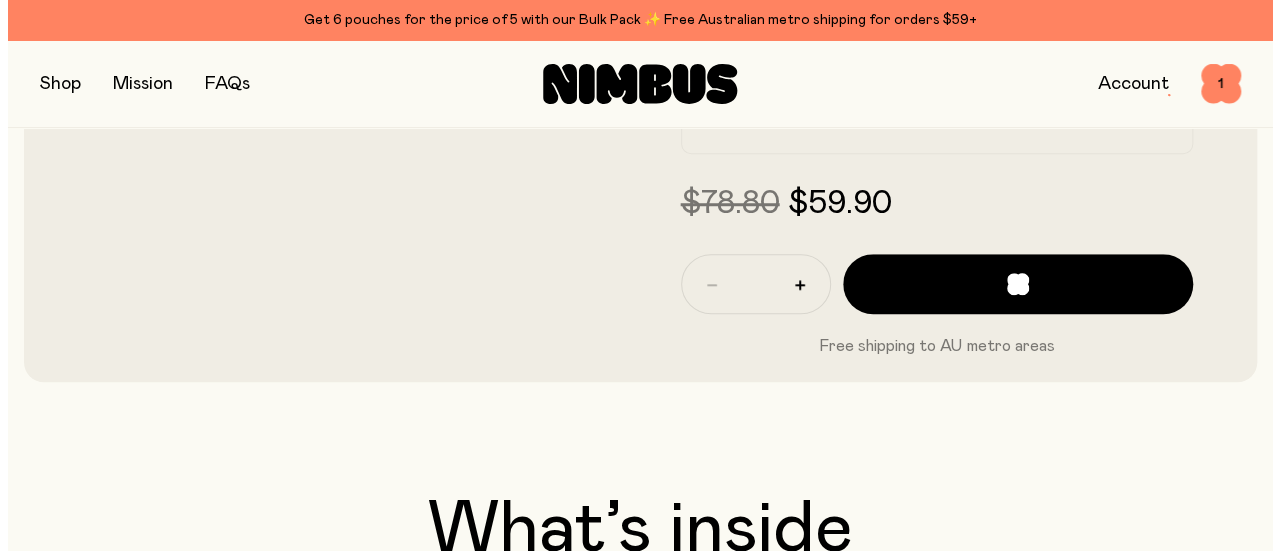 scroll, scrollTop: 0, scrollLeft: 0, axis: both 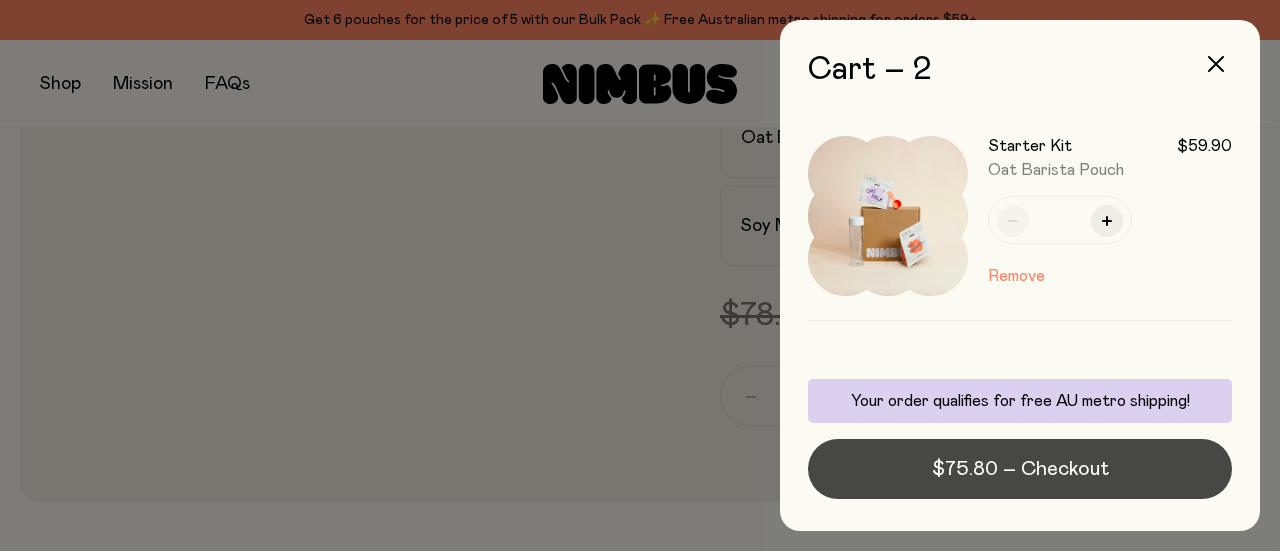 click on "$75.80 – Checkout" at bounding box center [1020, 469] 